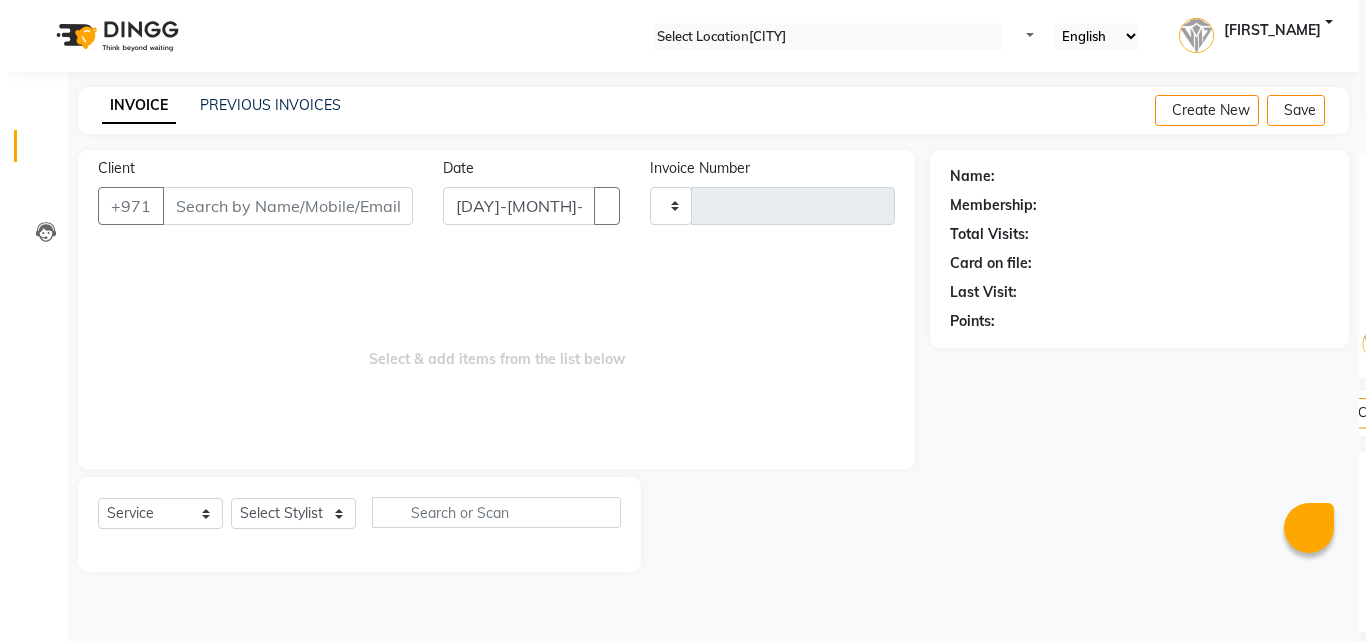 scroll, scrollTop: 0, scrollLeft: 0, axis: both 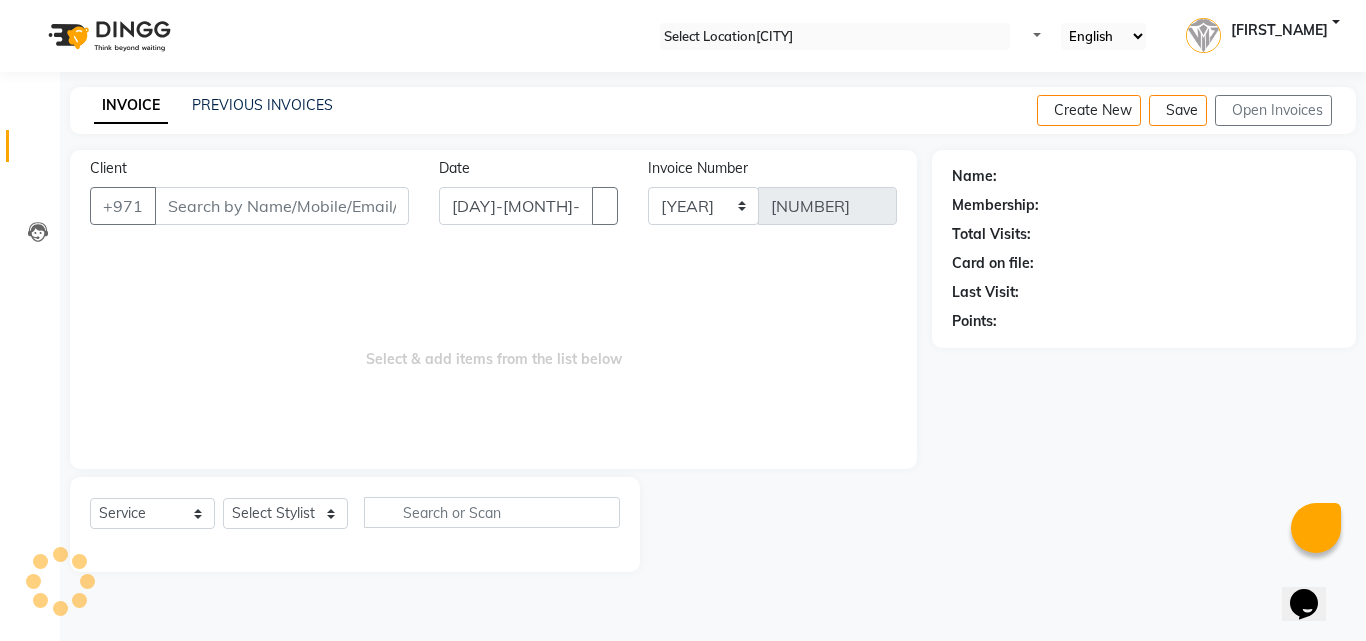 click on "Client" at bounding box center (282, 206) 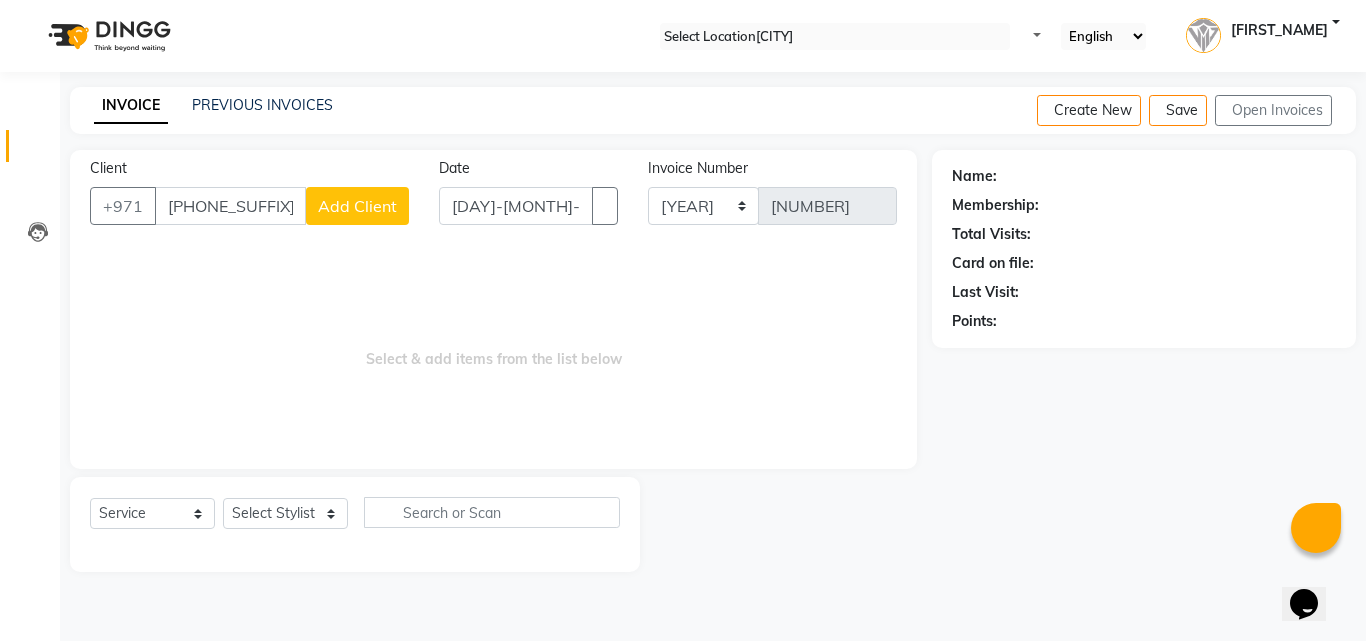 type on "[PHONE_SUFFIX]" 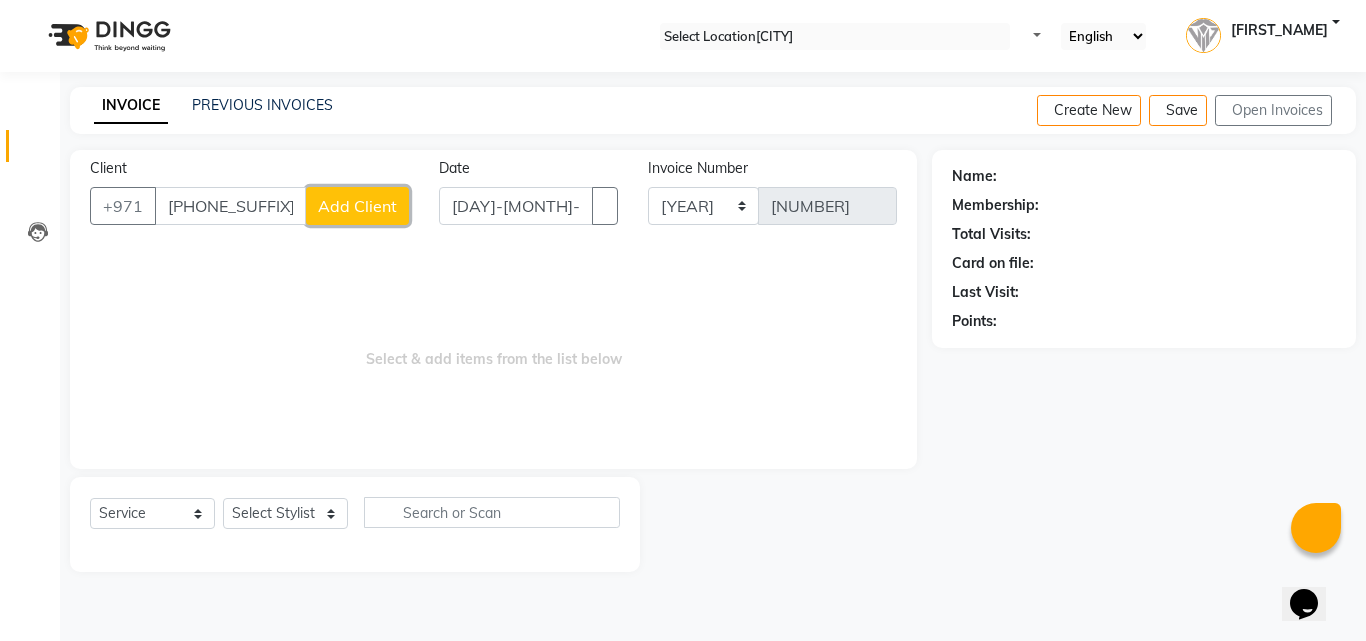click on "Add Client" at bounding box center (357, 206) 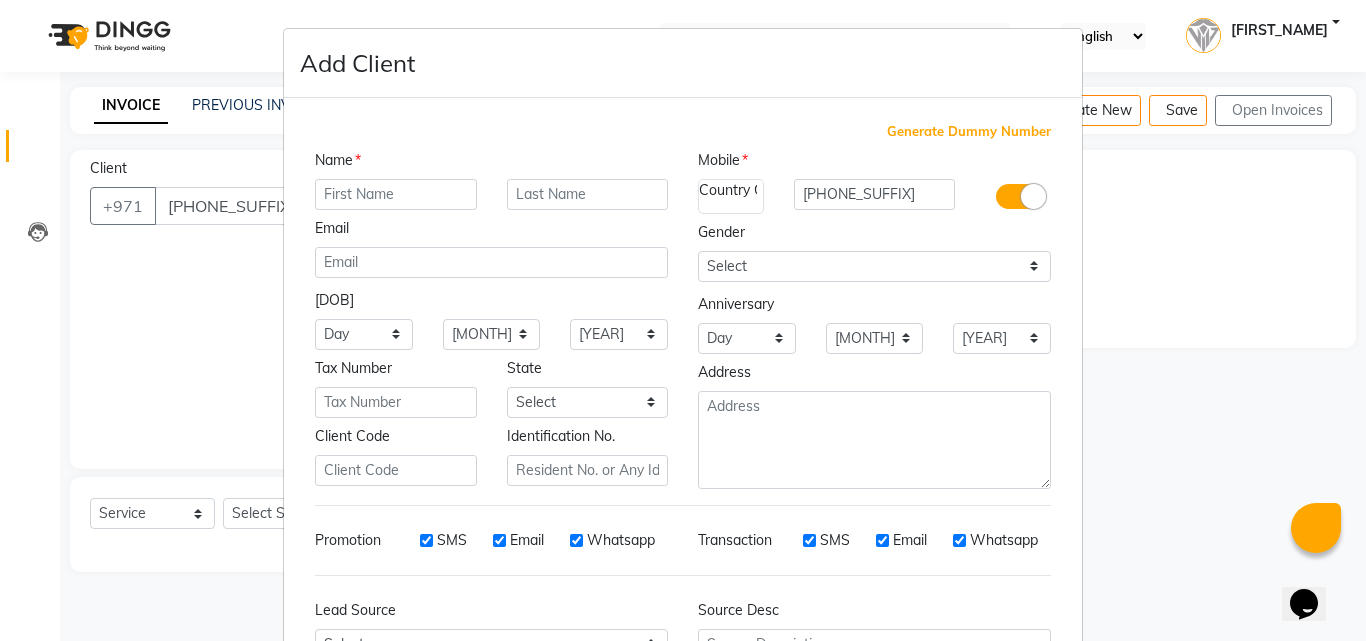 click at bounding box center [396, 194] 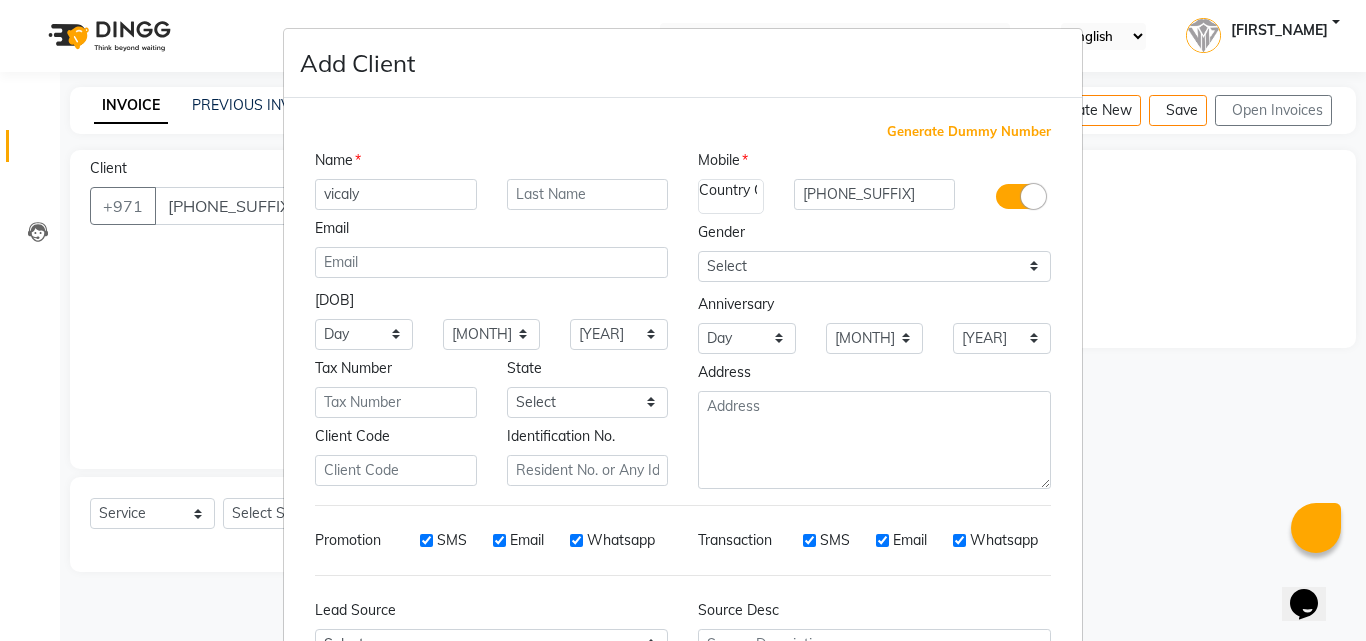 click on "vicaly" at bounding box center (396, 194) 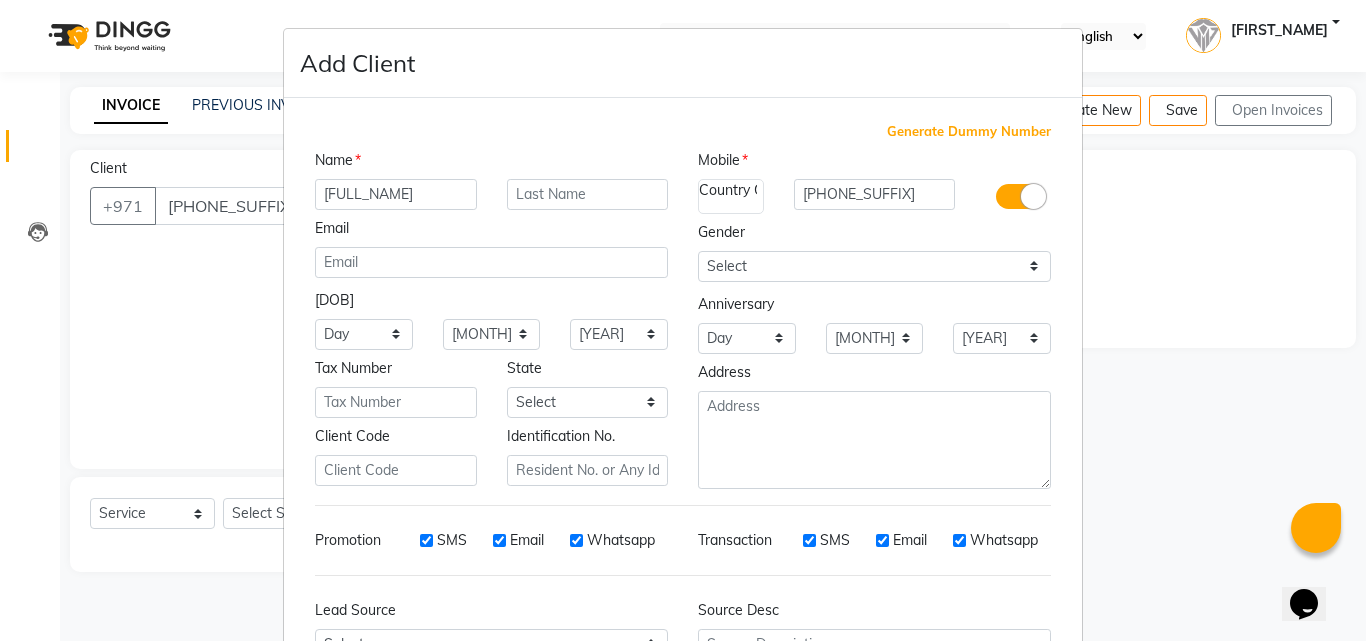 click on "[FULL_NAME]" at bounding box center [396, 194] 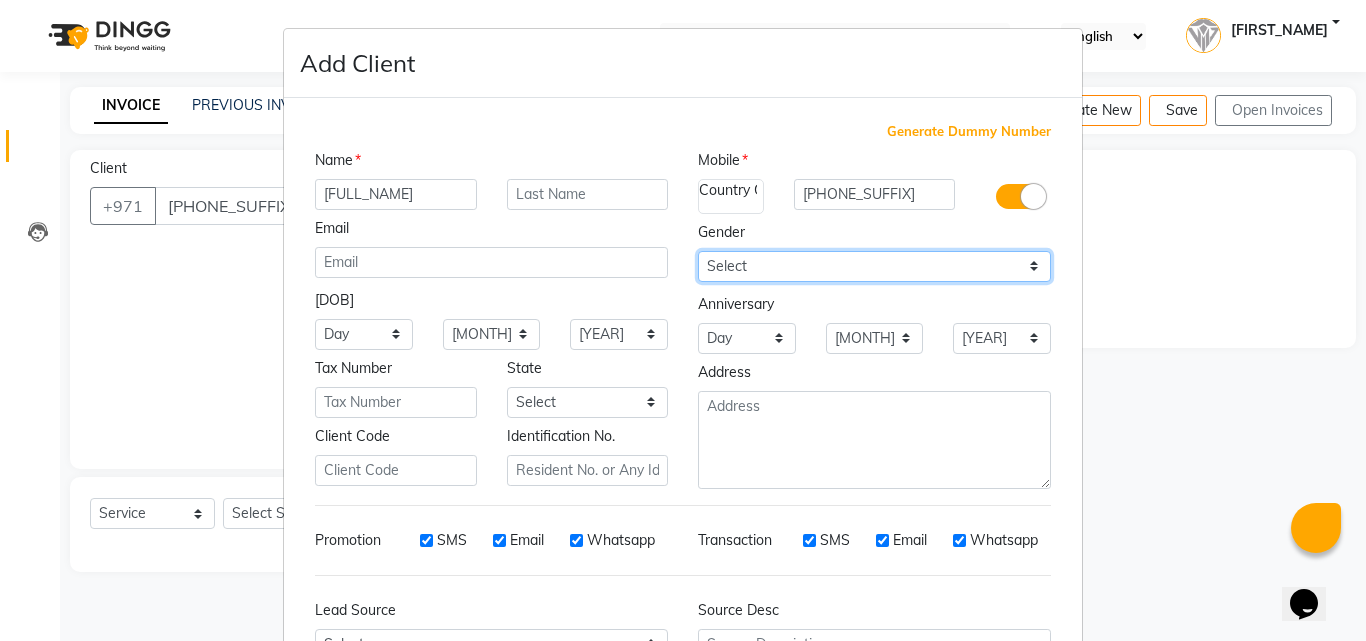 click on "Select Male Female Other Prefer Not To Say" at bounding box center (364, 334) 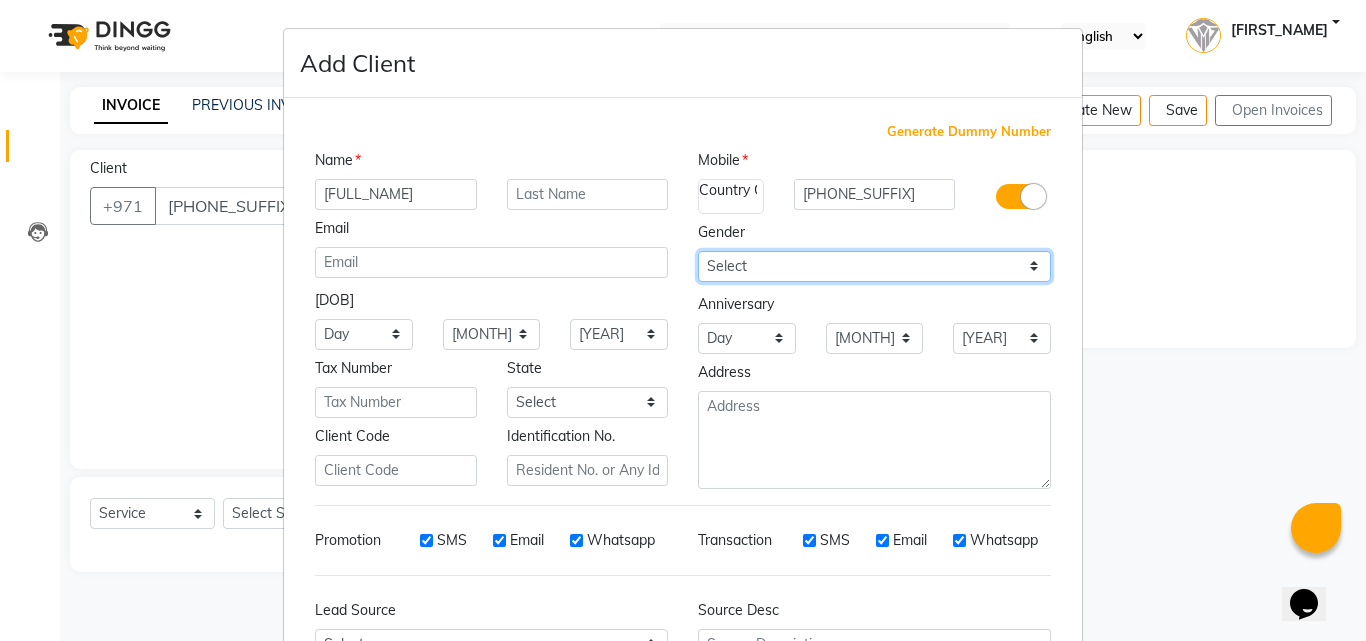 select on "male" 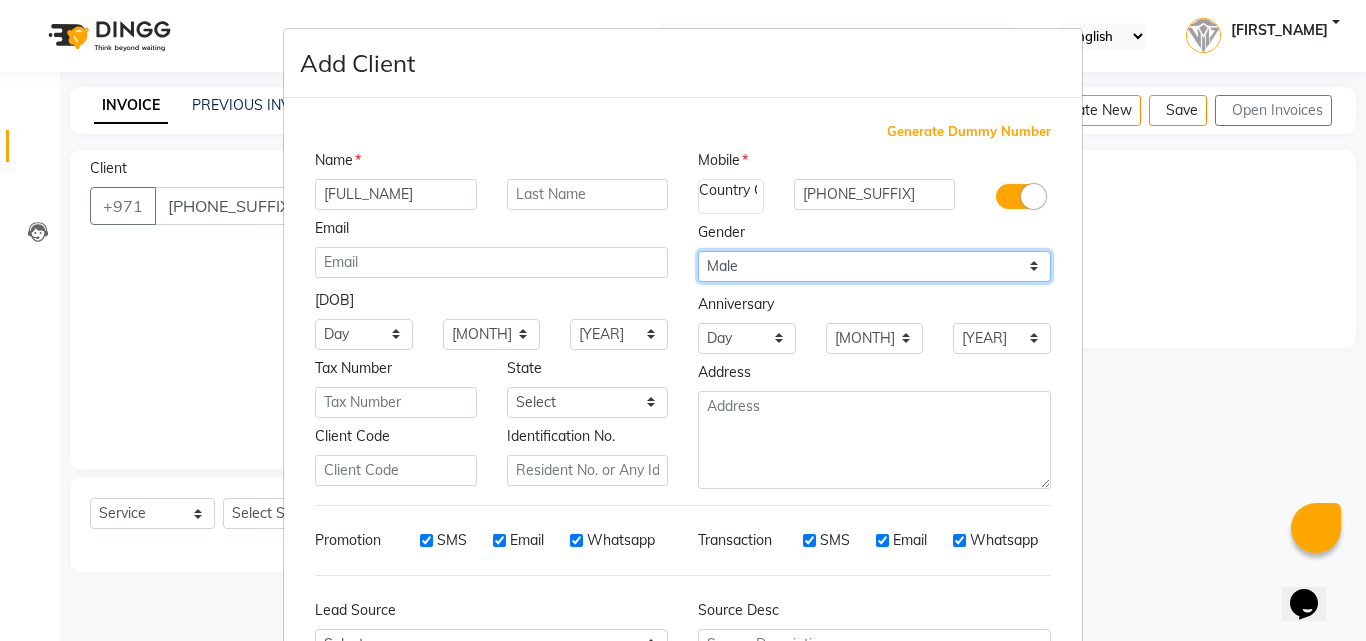 click on "Select Male Female Other Prefer Not To Say" at bounding box center (364, 334) 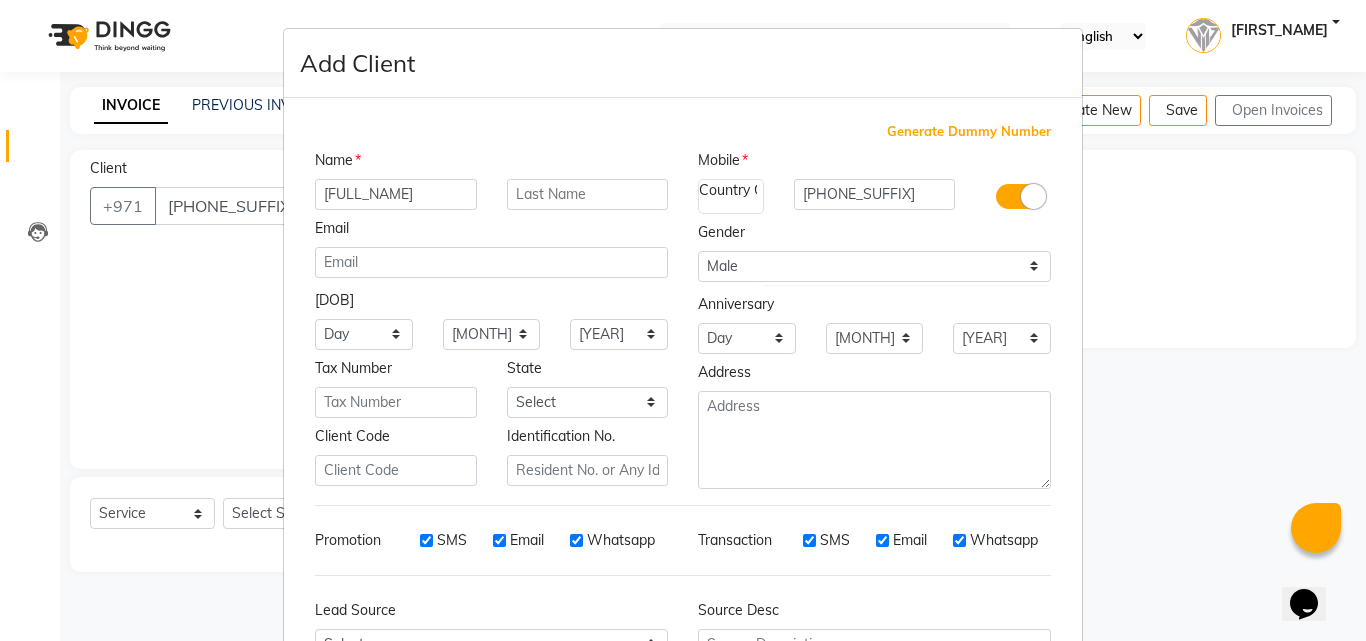 click on "Add Client Generate Dummy Number Name Vicaly Email DOB [DAY] [MONTH] [YEAR] Tax Number State Select Abu Zabi Ajman Dubai Ras al-Khaymah Sharjah Sharjha Umm al Qaywayn al-Fujayrah ash-Shariqah Client Code Identification No. Mobile Country Code × 971 527617807 Gender Select Male Female Other Prefer Not To Say Anniversary Day [DAY] Month [MONTH] 1940 1941 1942 1943 1944 1945 1946 1947 1948 1949 1950 1951 1952 1953 1954 1955 1956 1957 1958 1959 1960 1961 1962 1963 1964 1965 1966 1967 1968 1969 1970 1971 1972 1973 1974 1975 1976 1977 1978 1979 1980 1981 1982 1983 1984 1985 1986 1987 1988 1989 1990 1991 1992 1993 1994 1995 1996 1997 1998 1999 2000 2001 2002 2003 2004 2005 2006 2007 2008 2009 2010 2011 2012 2013 2014 2015 2016 2017 2018 2019 2020 2021 2022 2023 2024 Tax Number State Select Abu Zabi Ajman Dubai Ras al-Khaymah Sharjah Sharjha Umm al Qaywayn al-Fujayrah ash-Shariqah Client Code Identification No. Mobile Country Code × 971 527617807 Gender Select Male Female Other Prefer Not To Say Anniversary Day [DAY] Month [MONTH]" at bounding box center [683, 320] 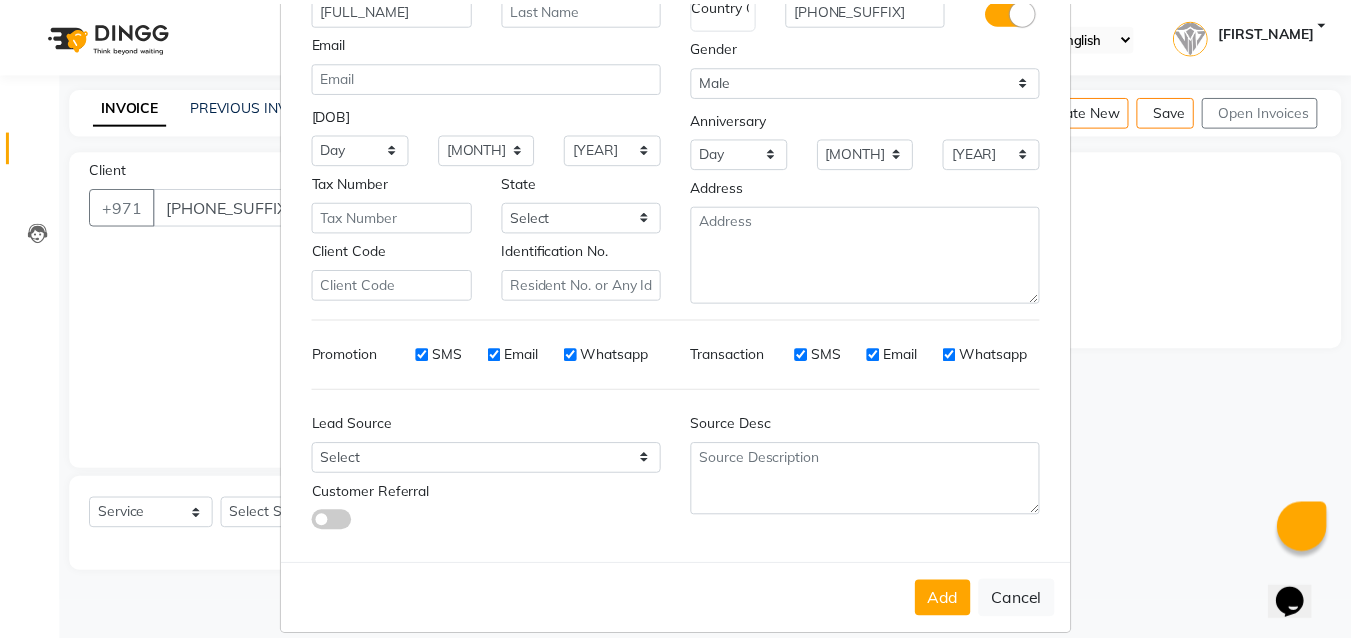 scroll, scrollTop: 208, scrollLeft: 0, axis: vertical 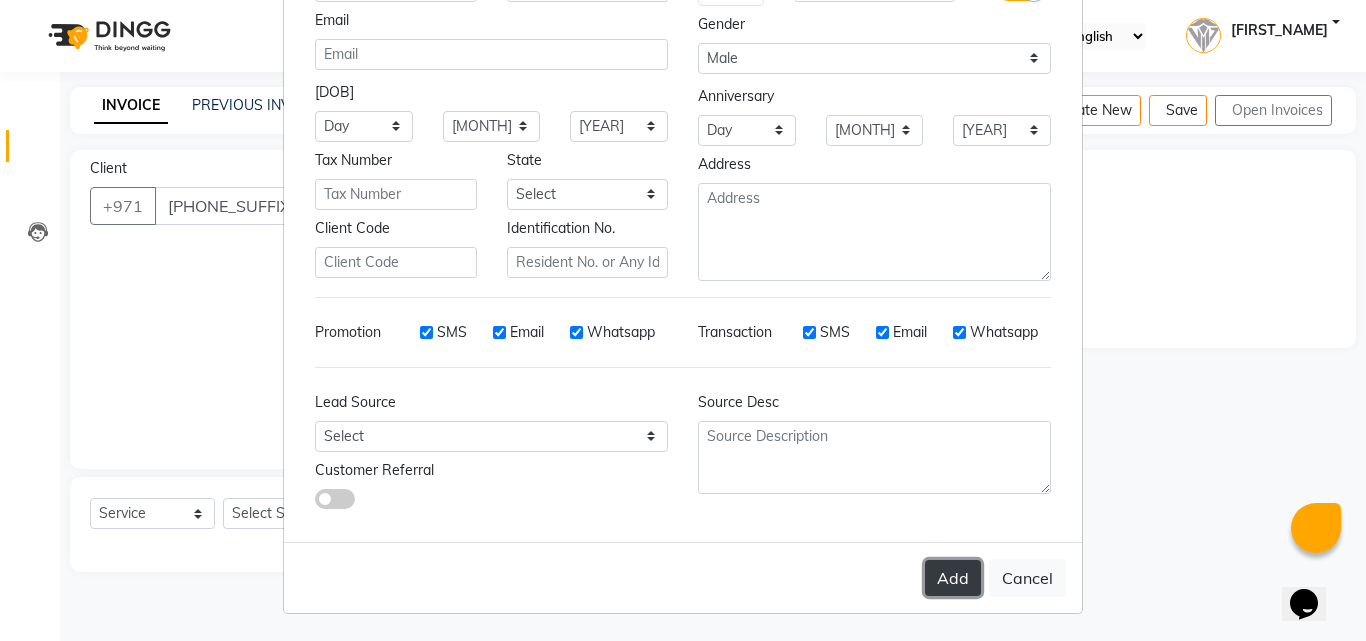 click on "Add" at bounding box center (953, 578) 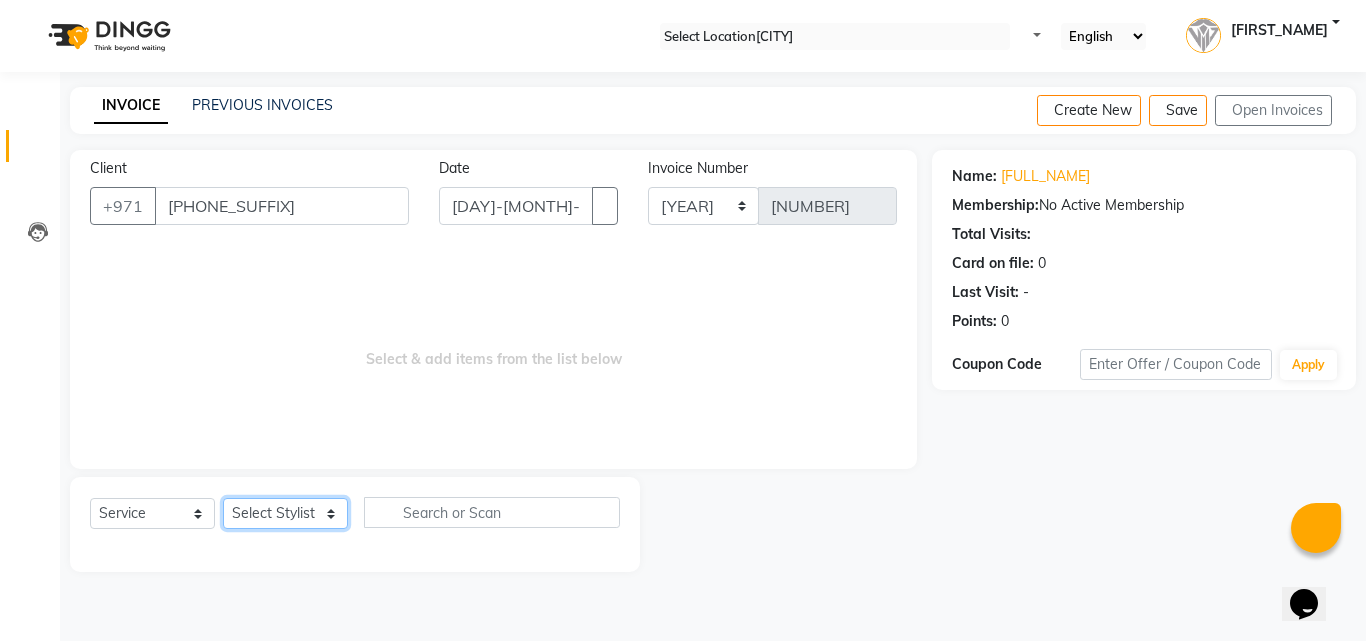 click on "Select Stylist Ali Rana Allauddin Anwar Ali Ameen Ayoub Lakhbizi Jairah Mr. Mohannad Neha Ricalyn Colcol Riffat Magdy Taufeeq Anwar Ali Tauseef Akhilaque Zoya Bhatti." at bounding box center (285, 513) 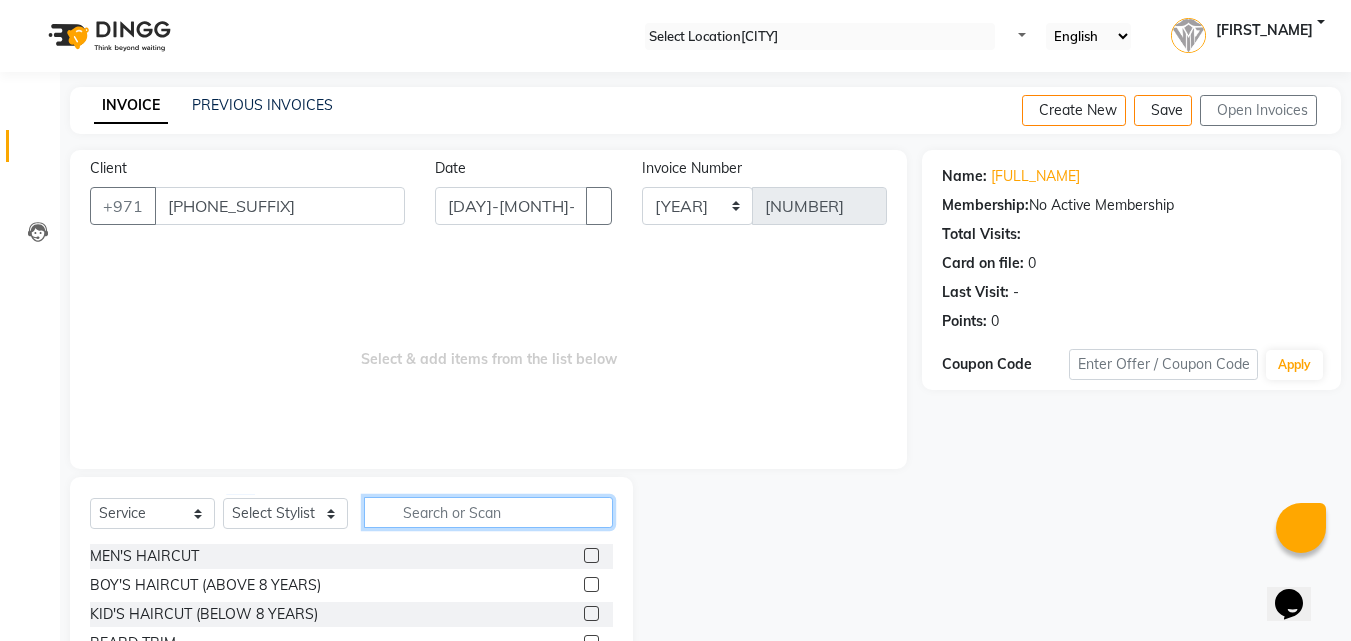 click at bounding box center [488, 512] 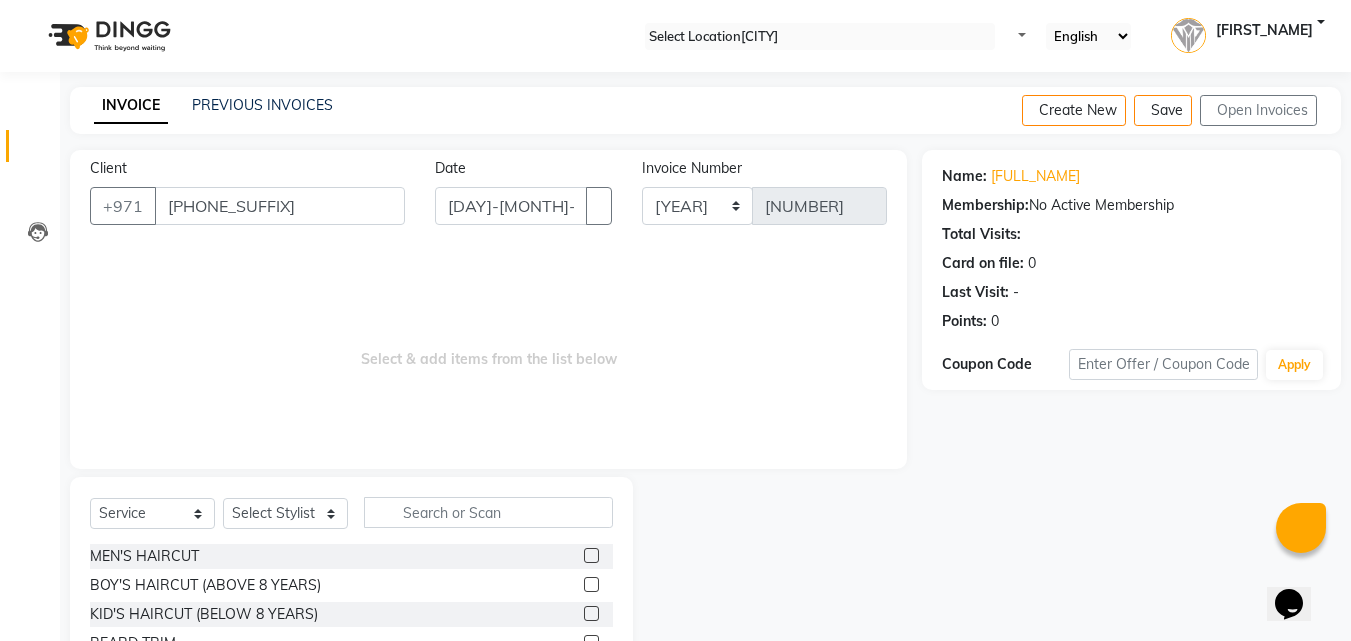 click at bounding box center [591, 555] 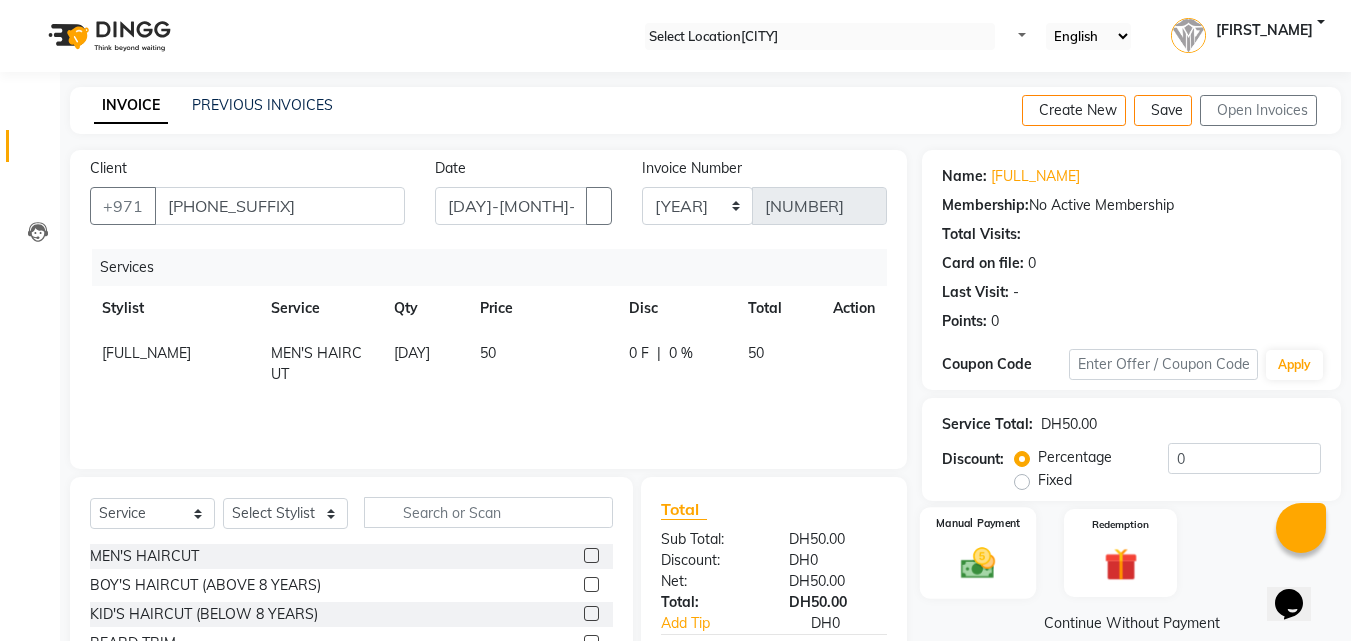 click at bounding box center [978, 563] 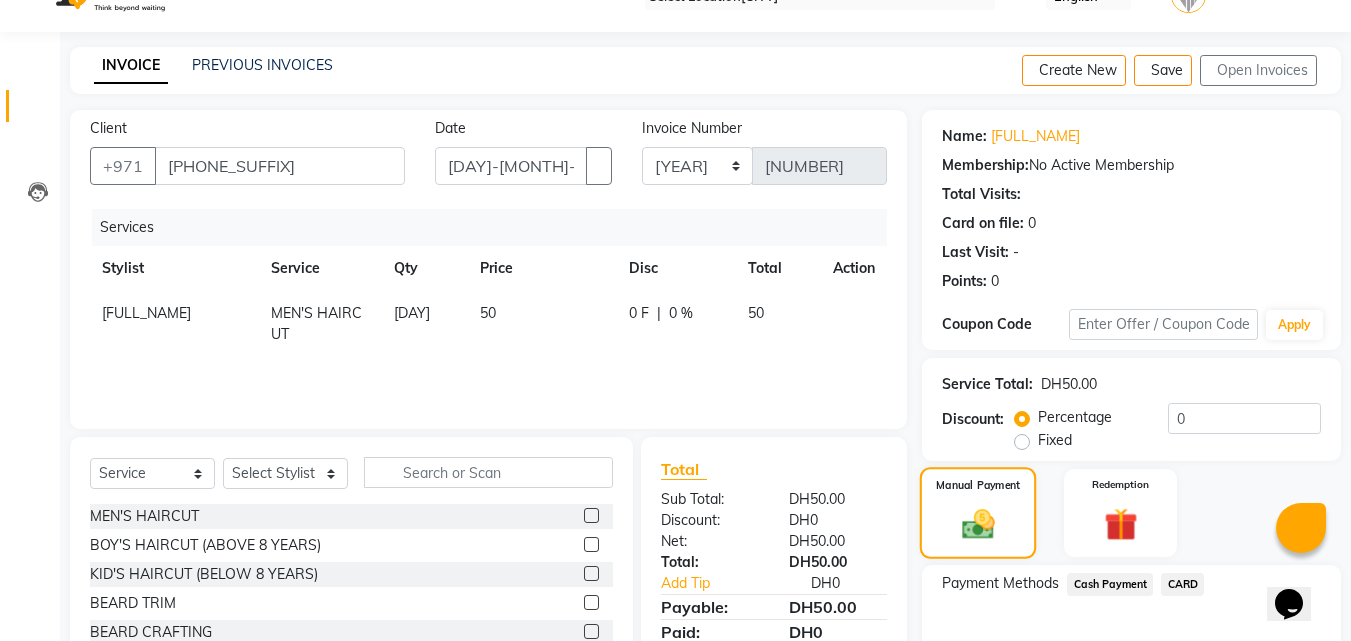 scroll, scrollTop: 162, scrollLeft: 0, axis: vertical 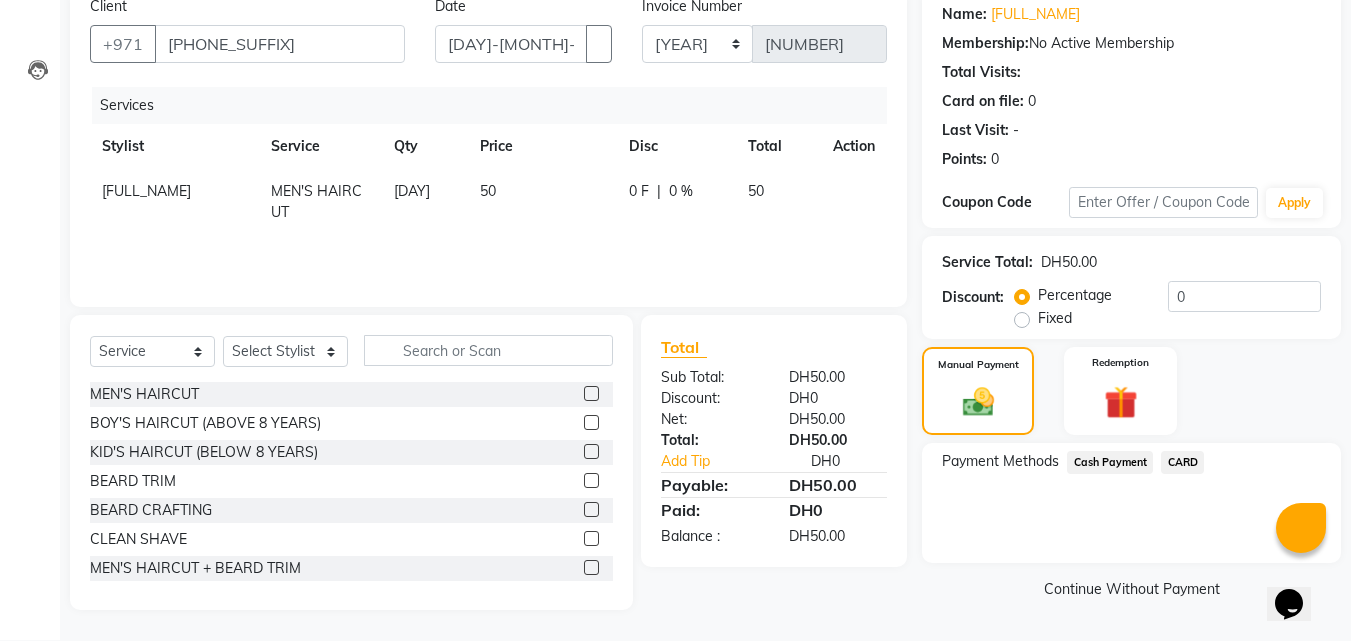 click on "CARD" at bounding box center [1110, 462] 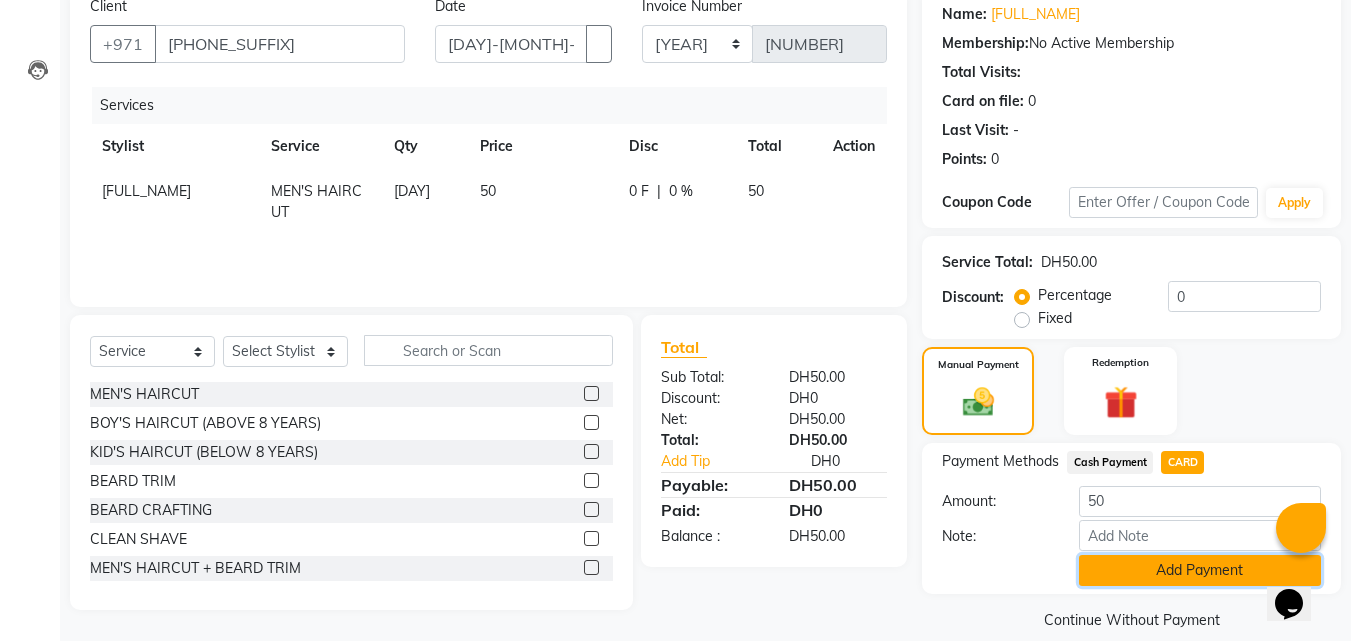 click on "Add Payment" at bounding box center [1200, 570] 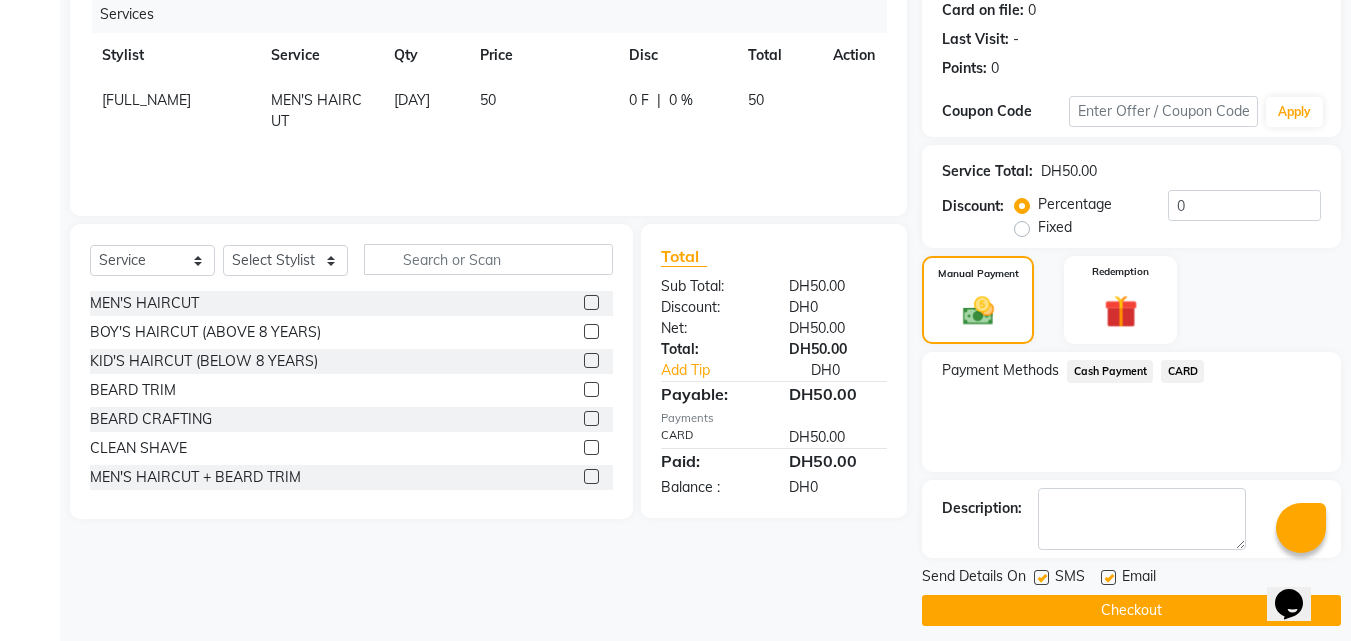 scroll, scrollTop: 275, scrollLeft: 0, axis: vertical 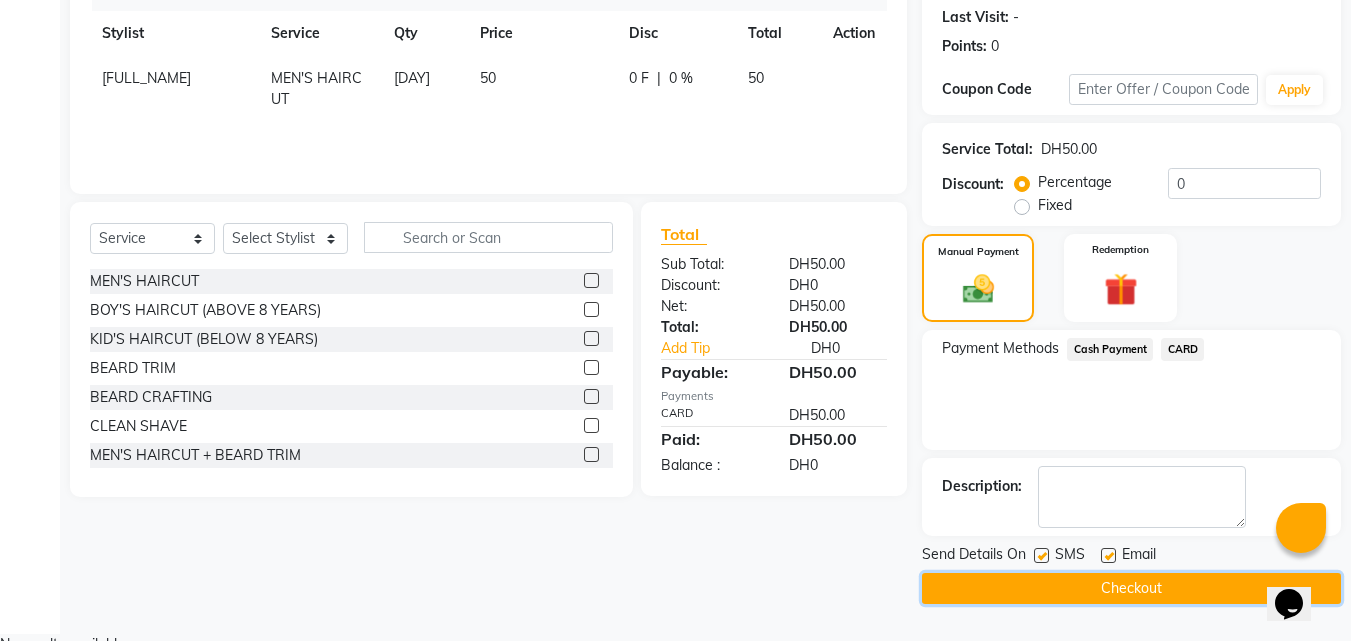 click on "Checkout" at bounding box center [1131, 588] 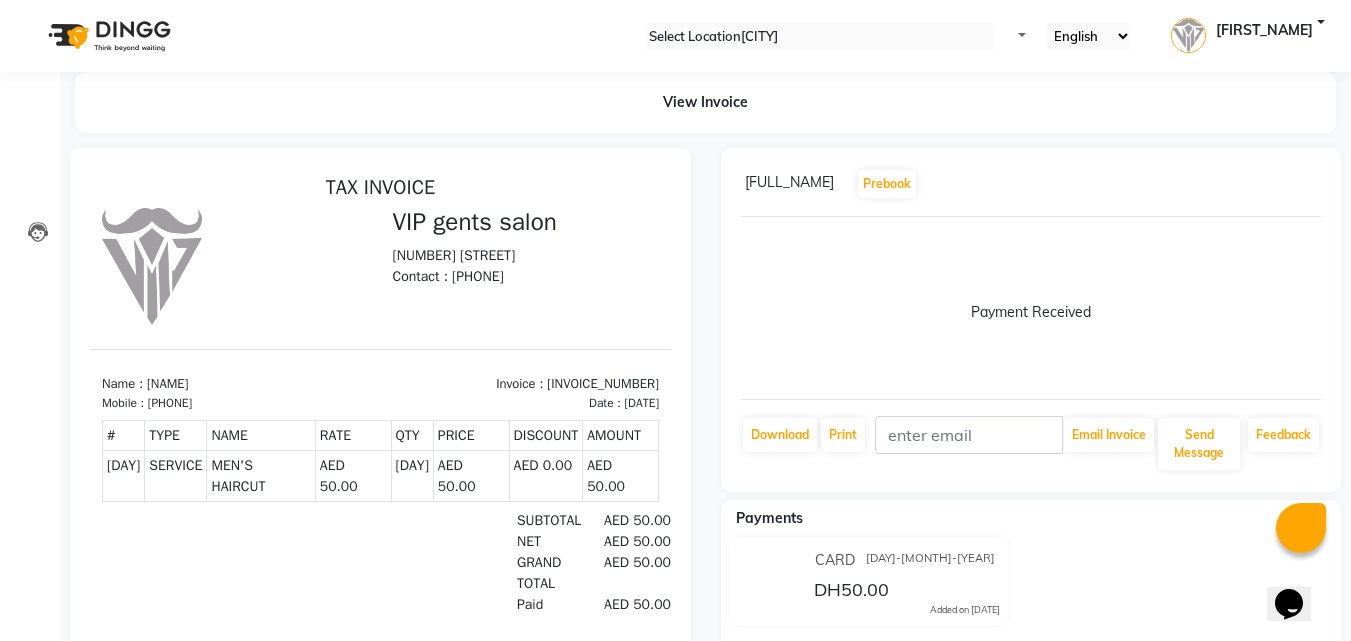 scroll, scrollTop: 0, scrollLeft: 0, axis: both 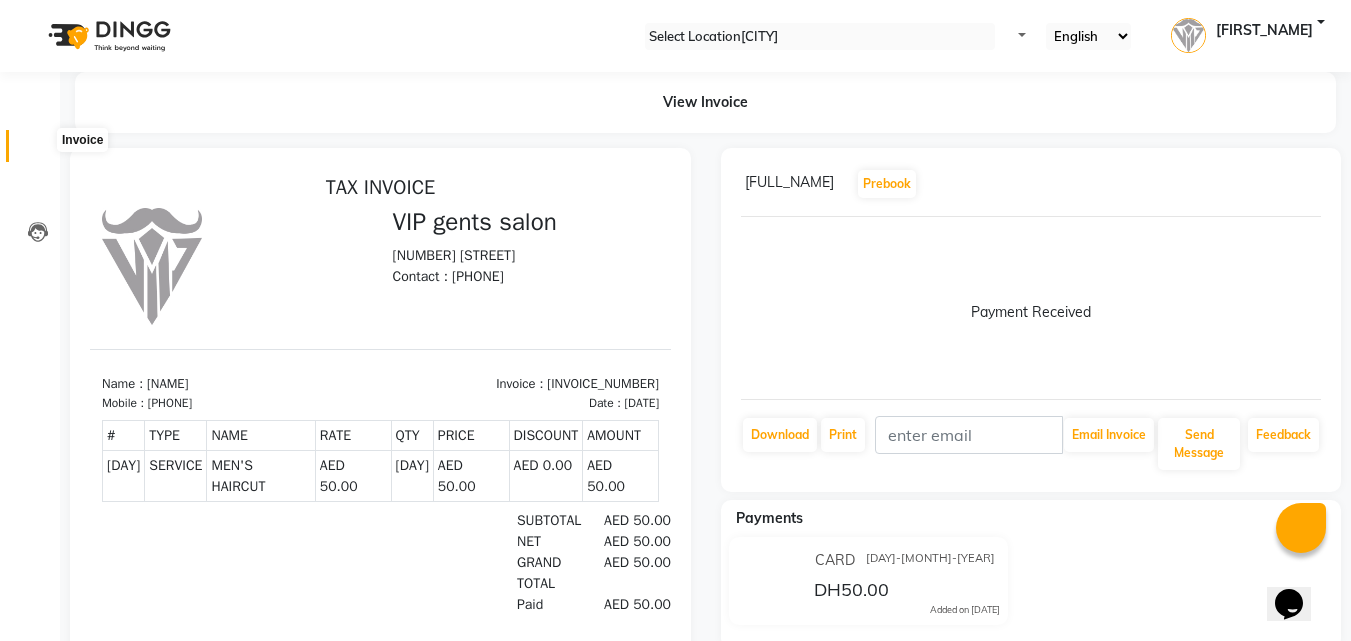 click at bounding box center (38, 151) 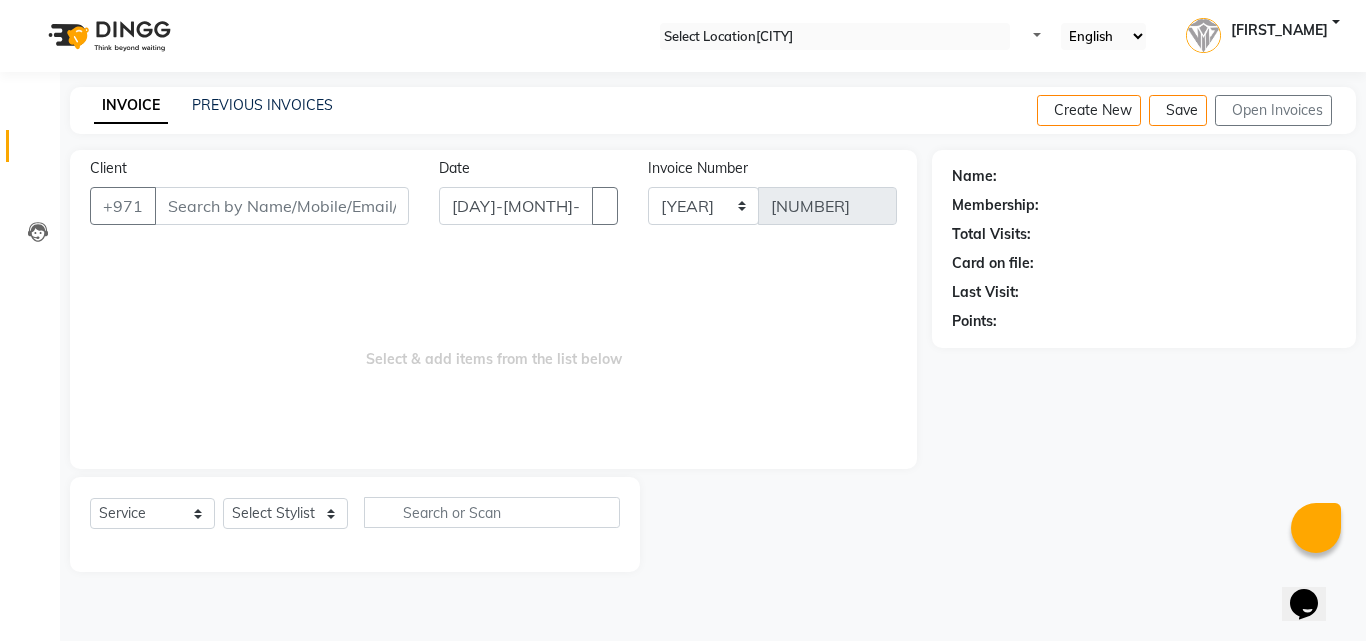 click on "Client" at bounding box center (282, 206) 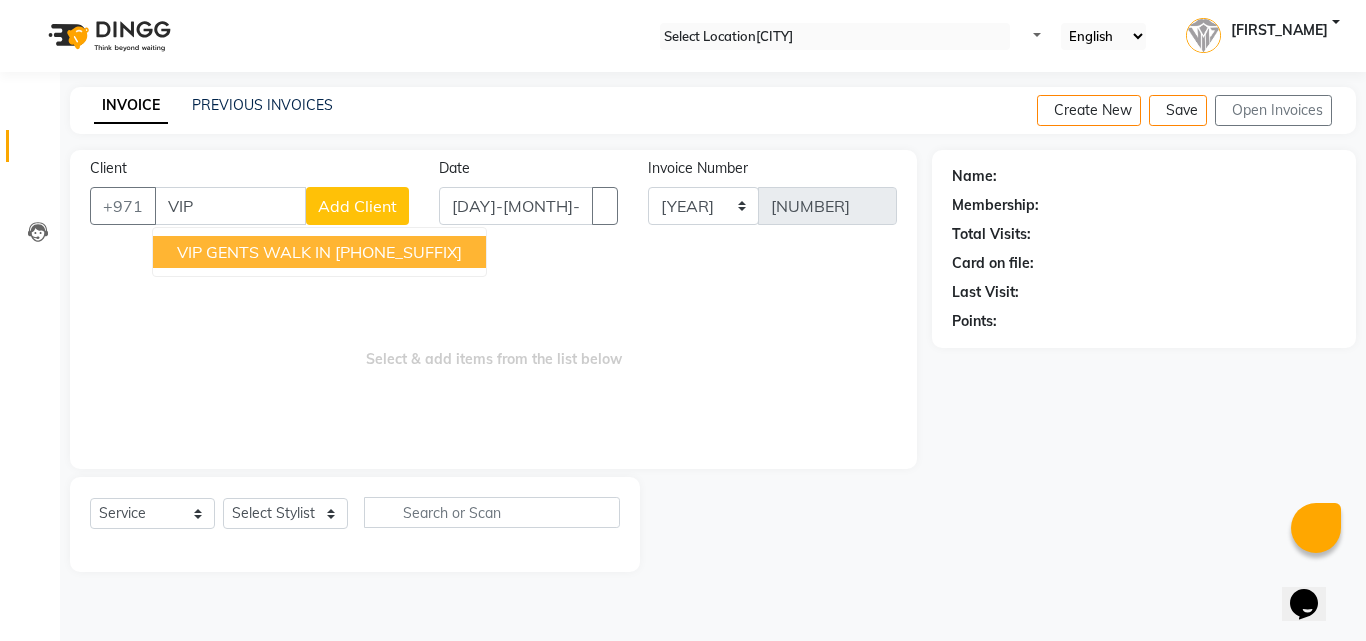 click on "VIP GENTS WALK IN" at bounding box center (254, 252) 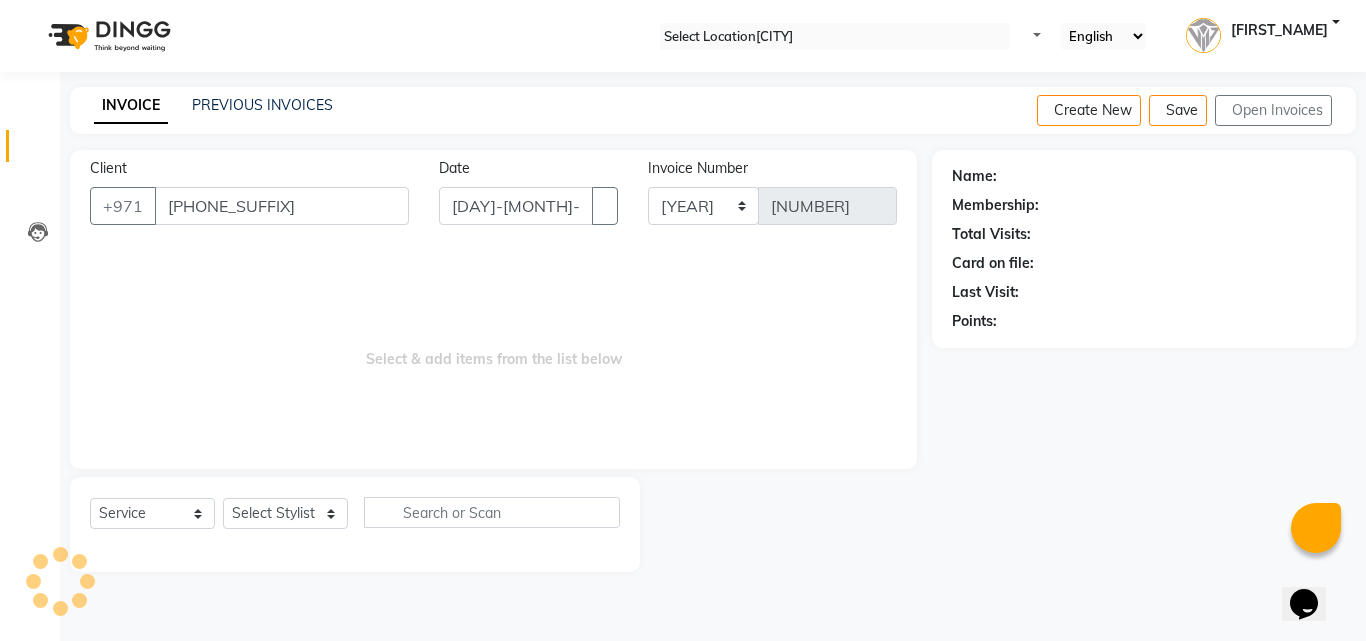 type on "[PHONE_SUFFIX]" 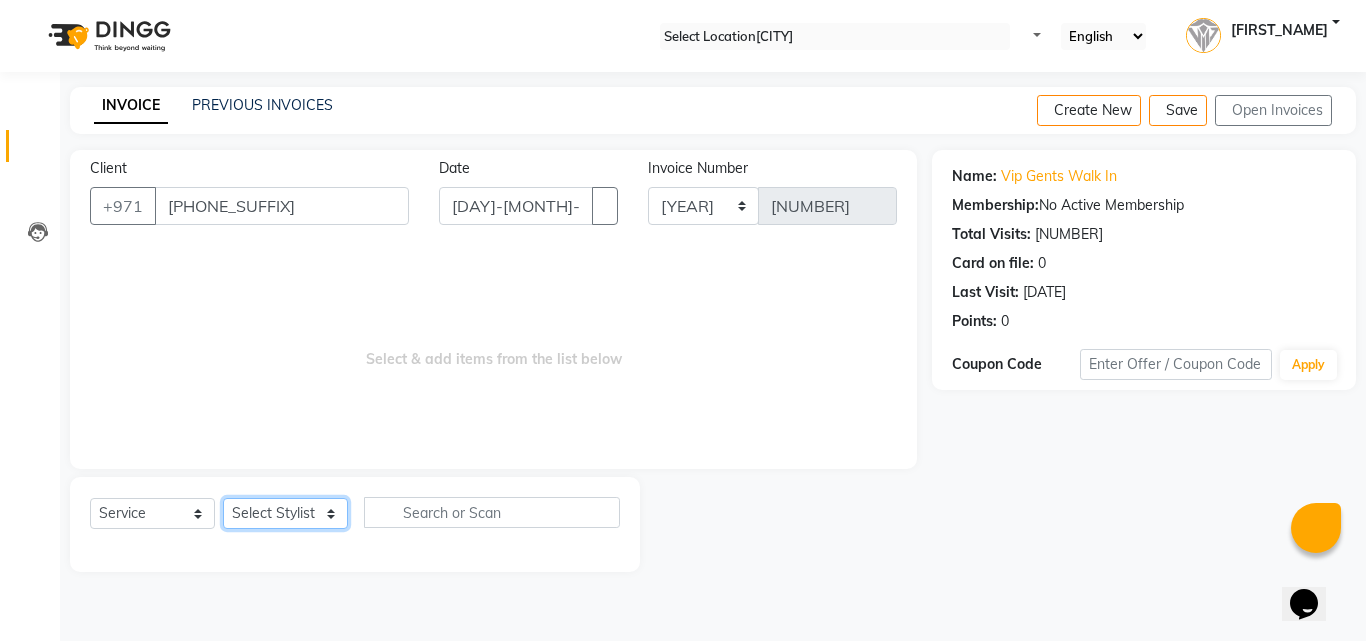 click on "Select Stylist Ali Rana Allauddin Anwar Ali Ameen Ayoub Lakhbizi Jairah Mr. Mohannad Neha Ricalyn Colcol Riffat Magdy Taufeeq Anwar Ali Tauseef Akhilaque Zoya Bhatti." at bounding box center [285, 513] 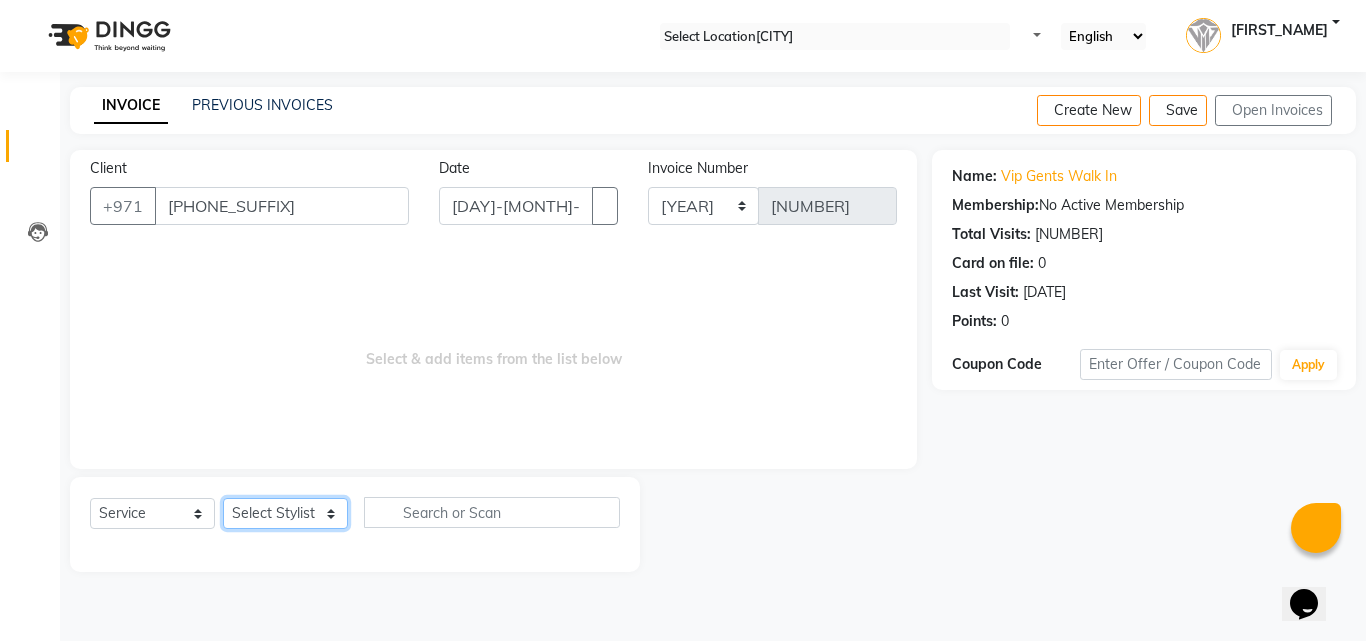 select on "[POSTAL_CODE]" 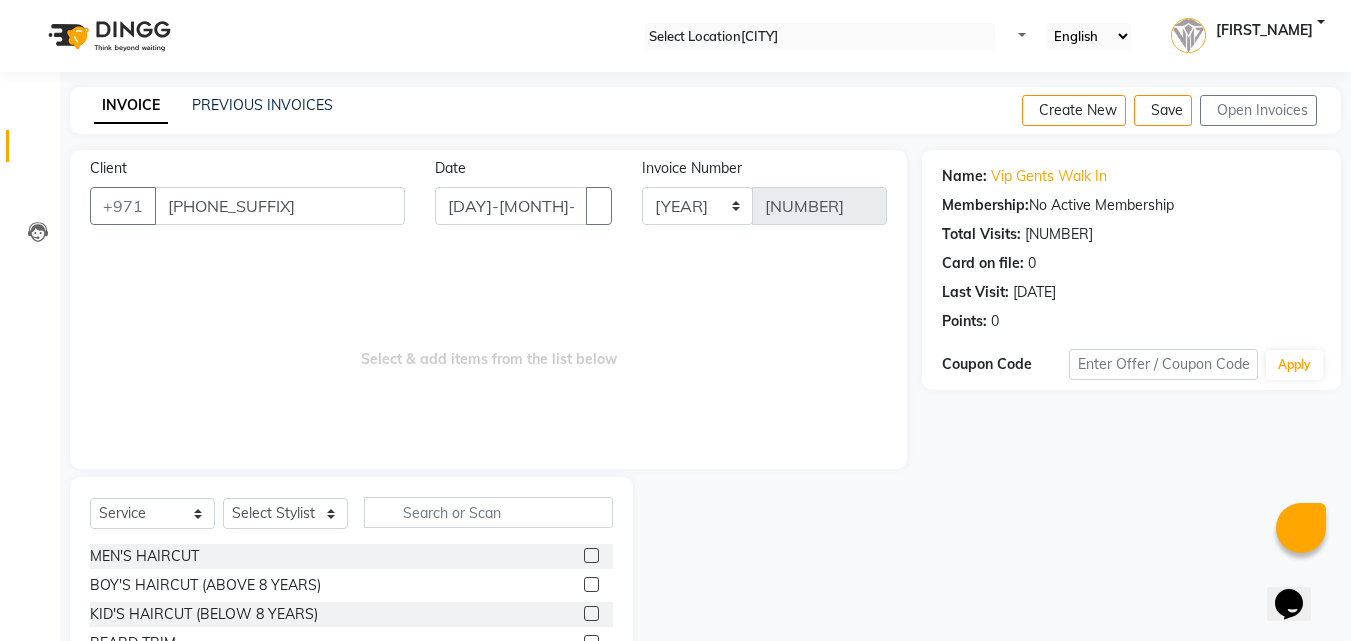 click at bounding box center [591, 555] 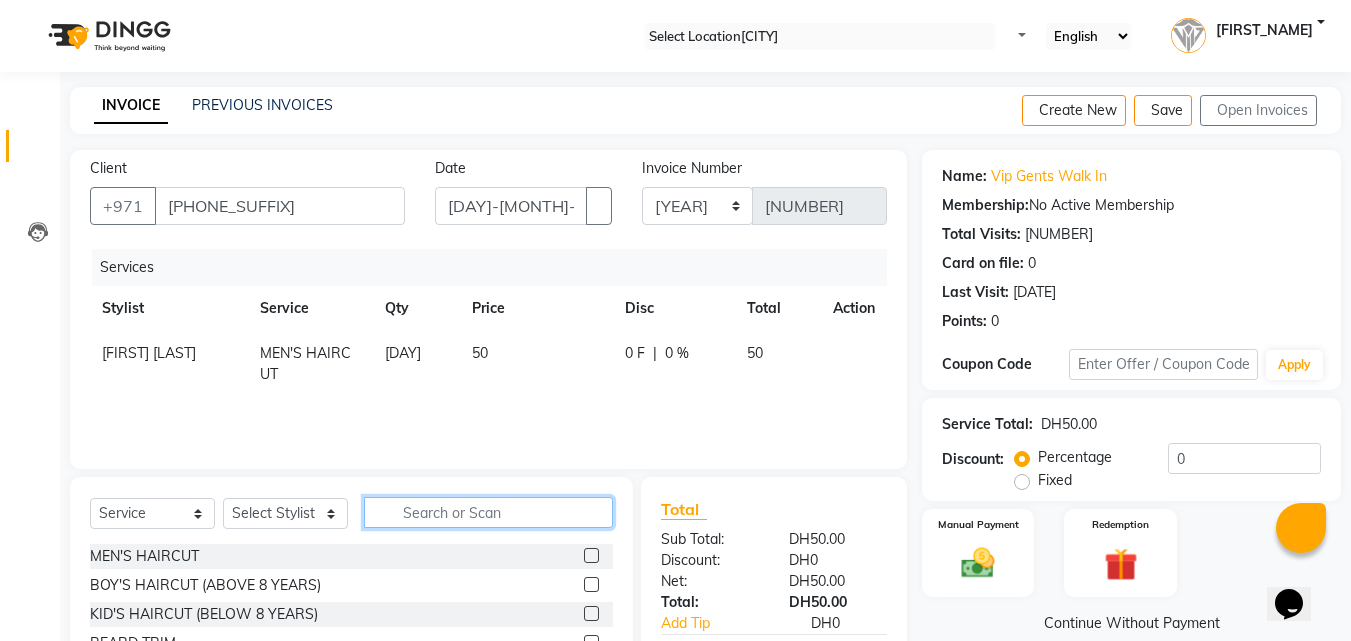 click at bounding box center (488, 512) 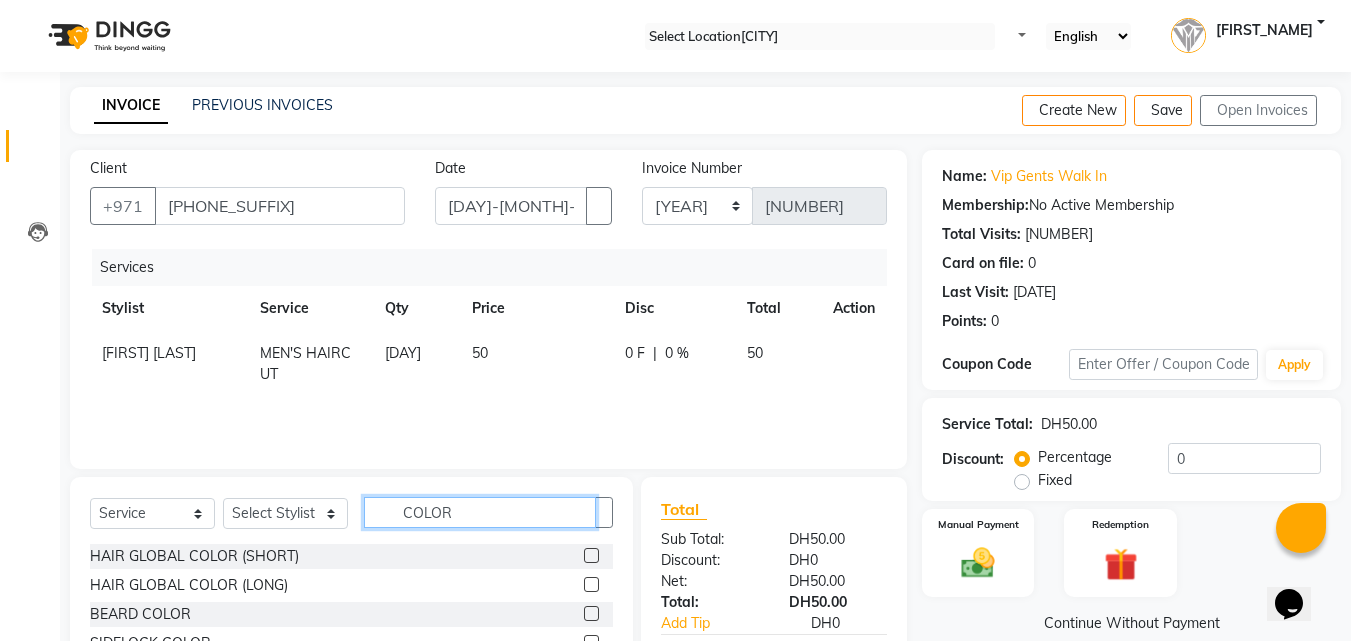 type on "COLOR" 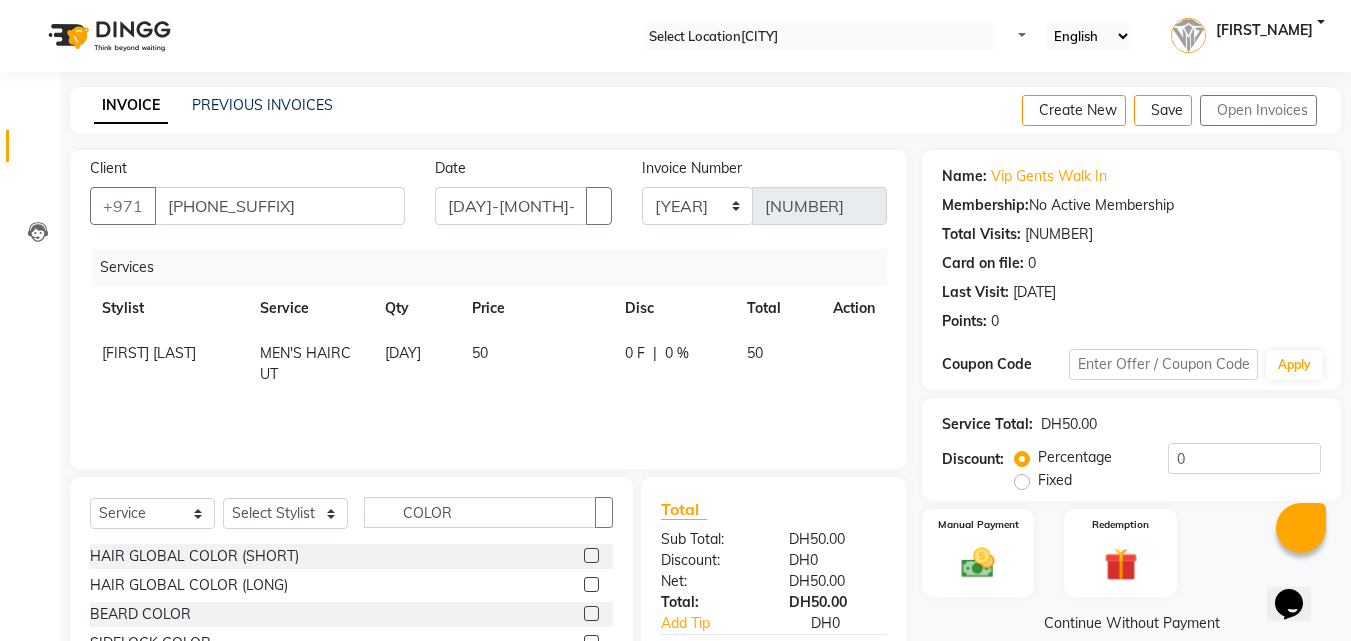 click at bounding box center [591, 613] 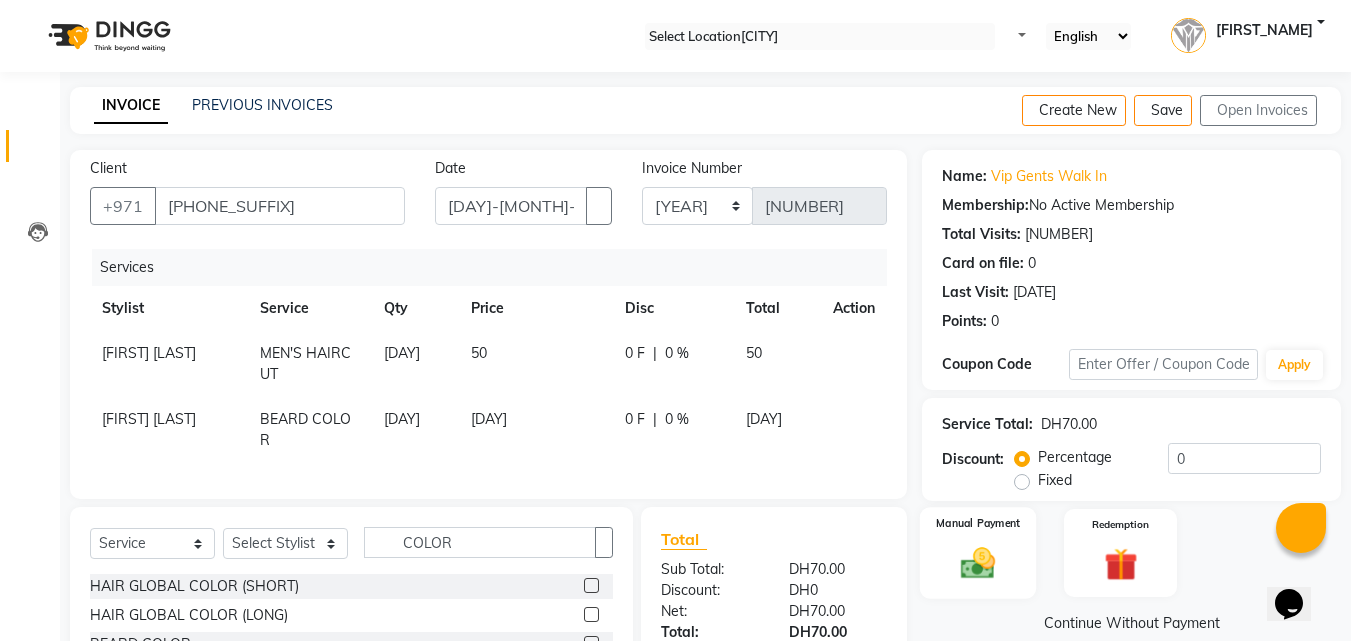 click at bounding box center (978, 563) 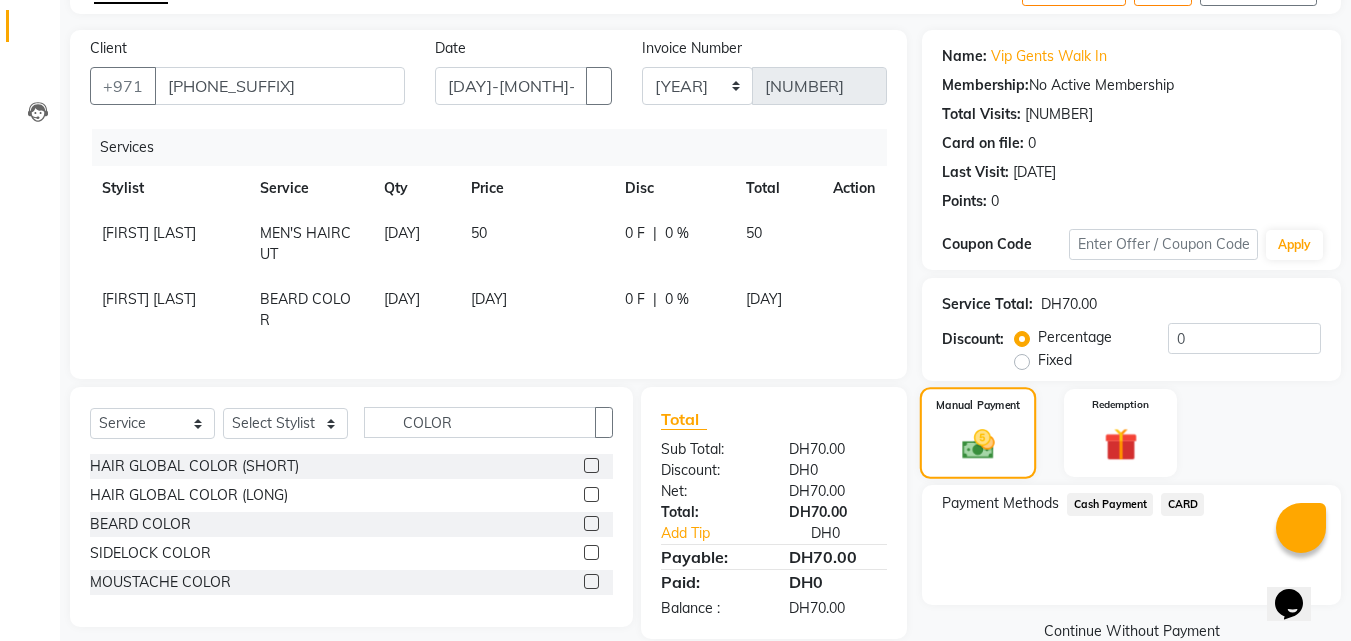 scroll, scrollTop: 160, scrollLeft: 0, axis: vertical 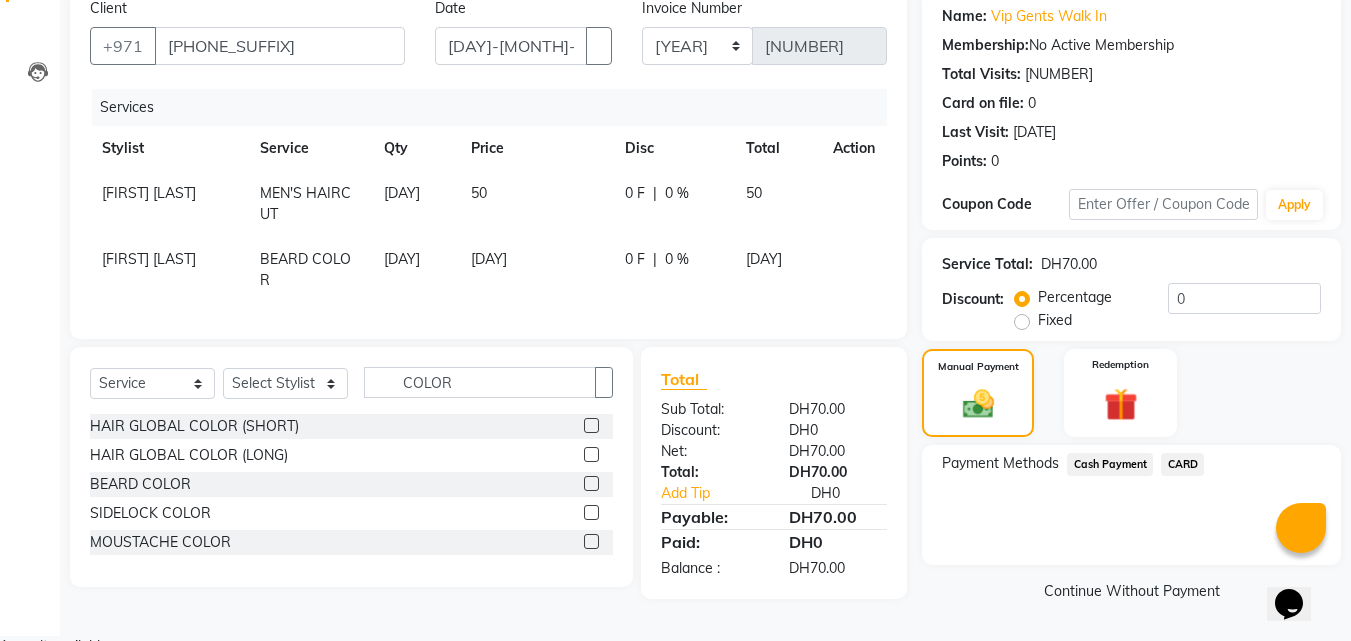 click on "CARD" at bounding box center [1110, 464] 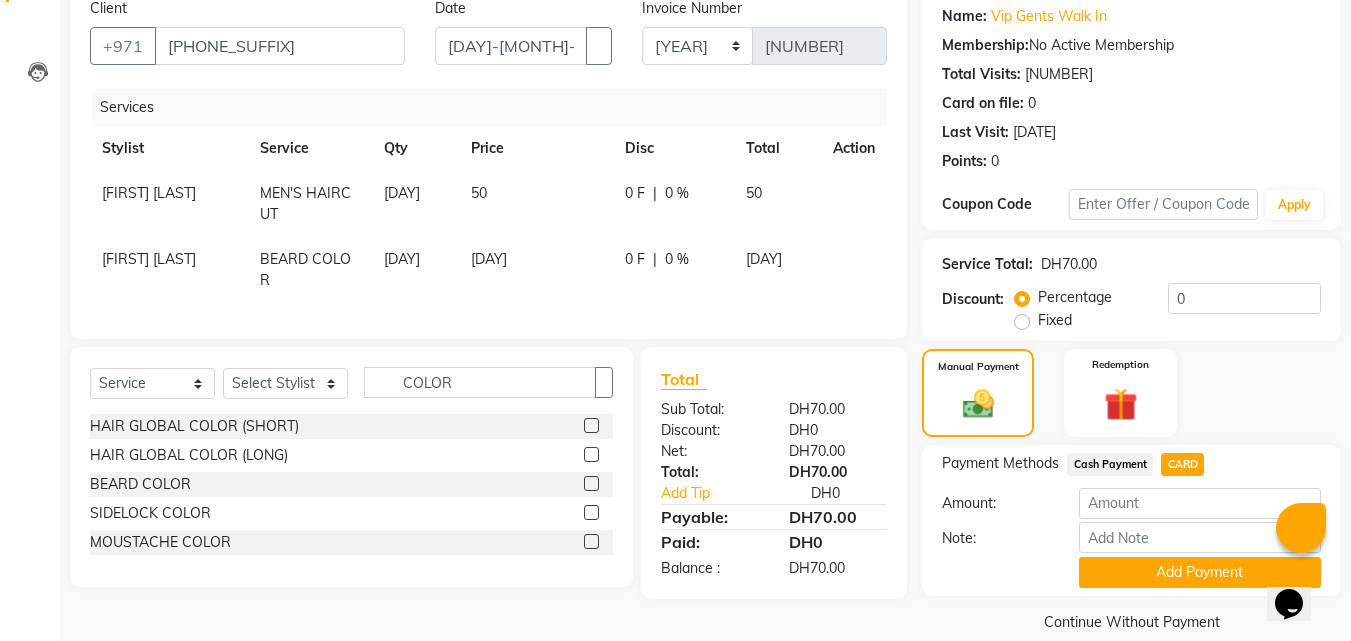 scroll, scrollTop: 191, scrollLeft: 0, axis: vertical 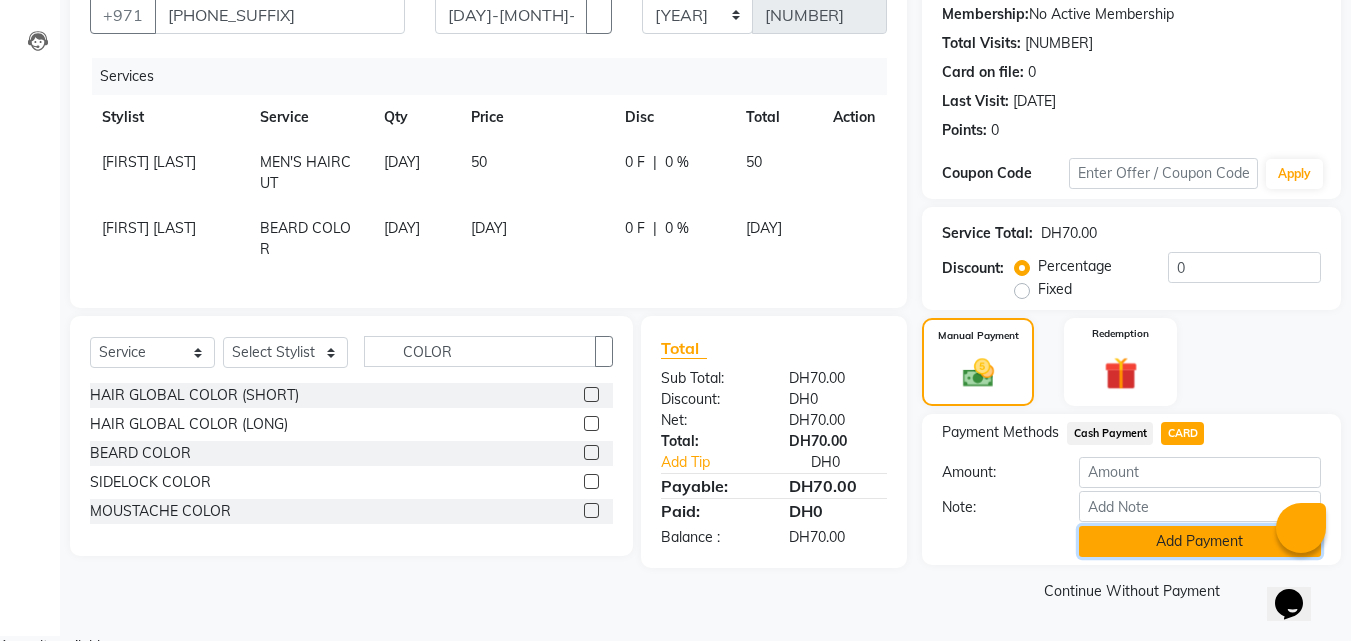 click on "Add Payment" at bounding box center (1200, 541) 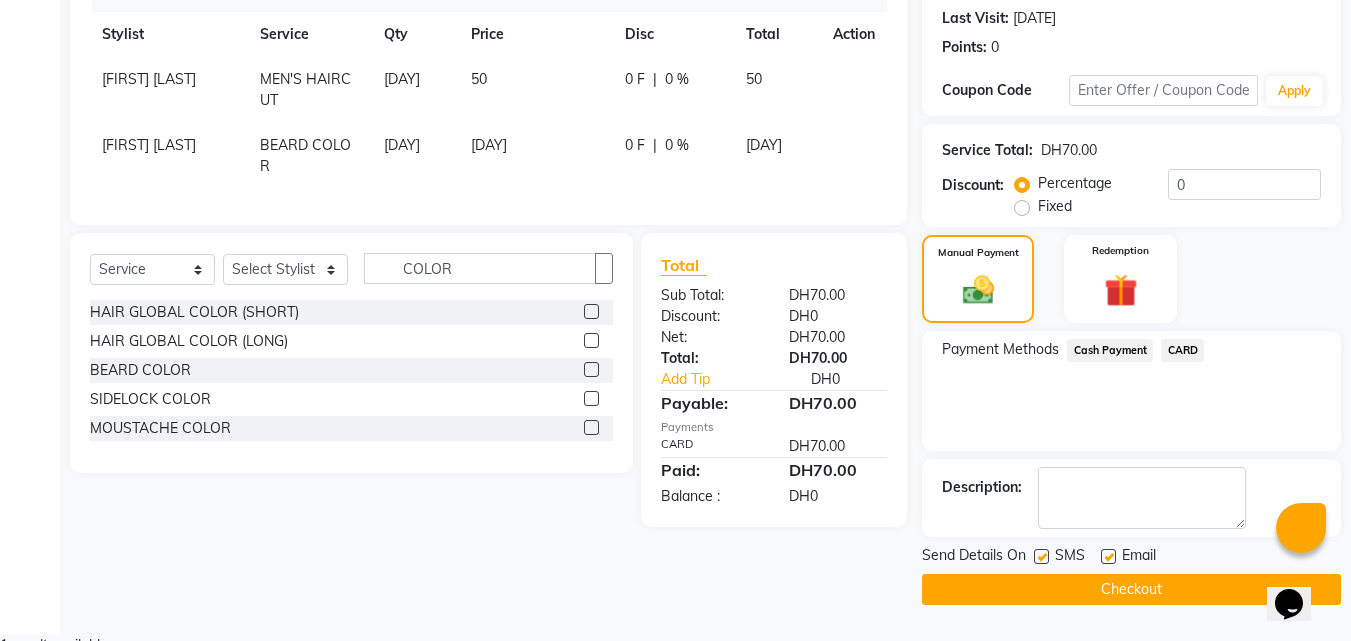 scroll, scrollTop: 275, scrollLeft: 0, axis: vertical 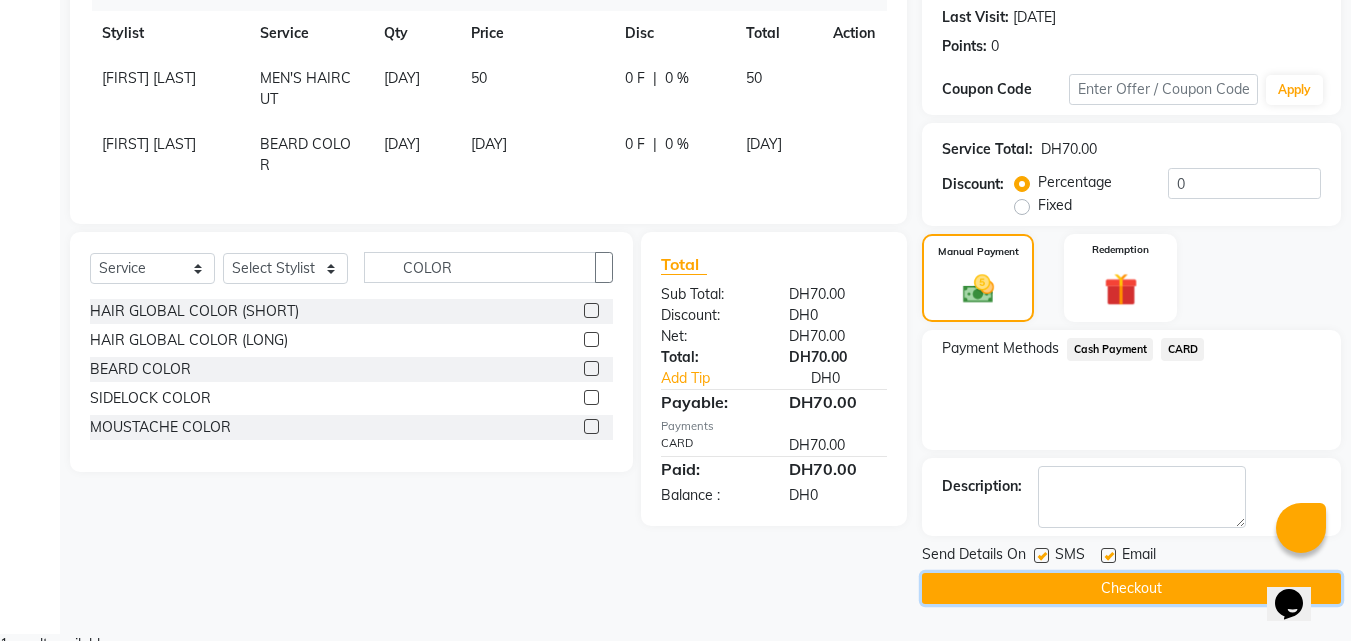 click on "Checkout" at bounding box center [1131, 588] 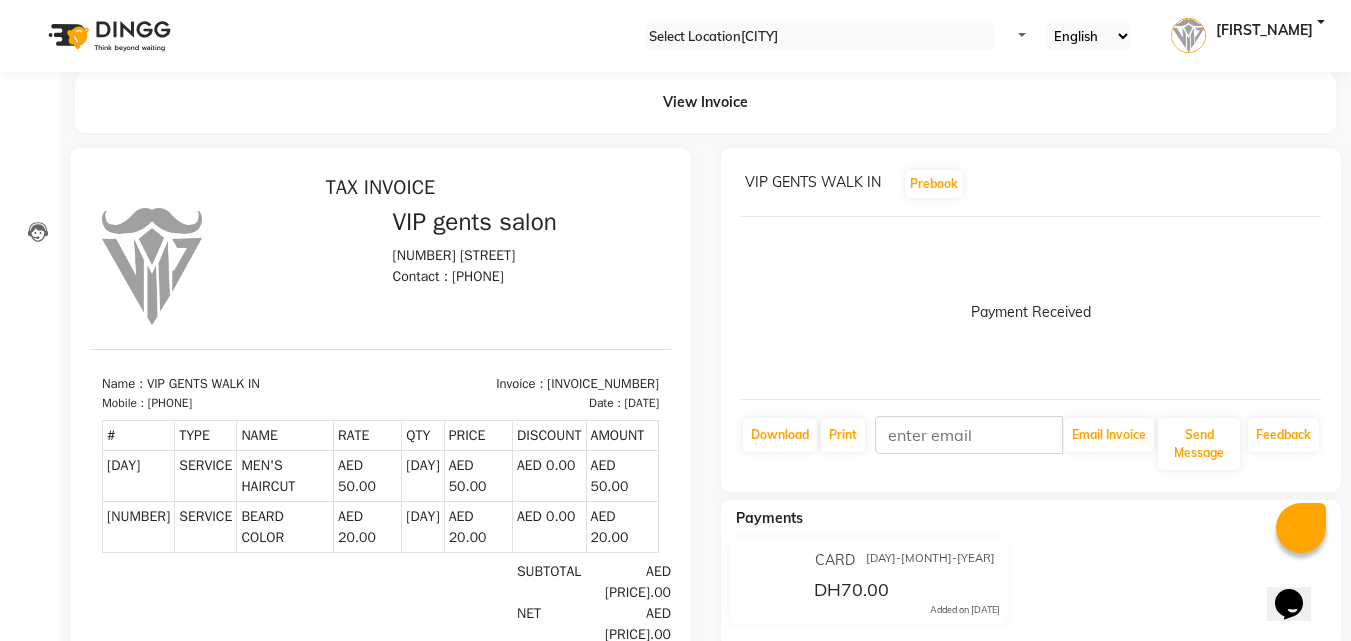 scroll, scrollTop: 0, scrollLeft: 0, axis: both 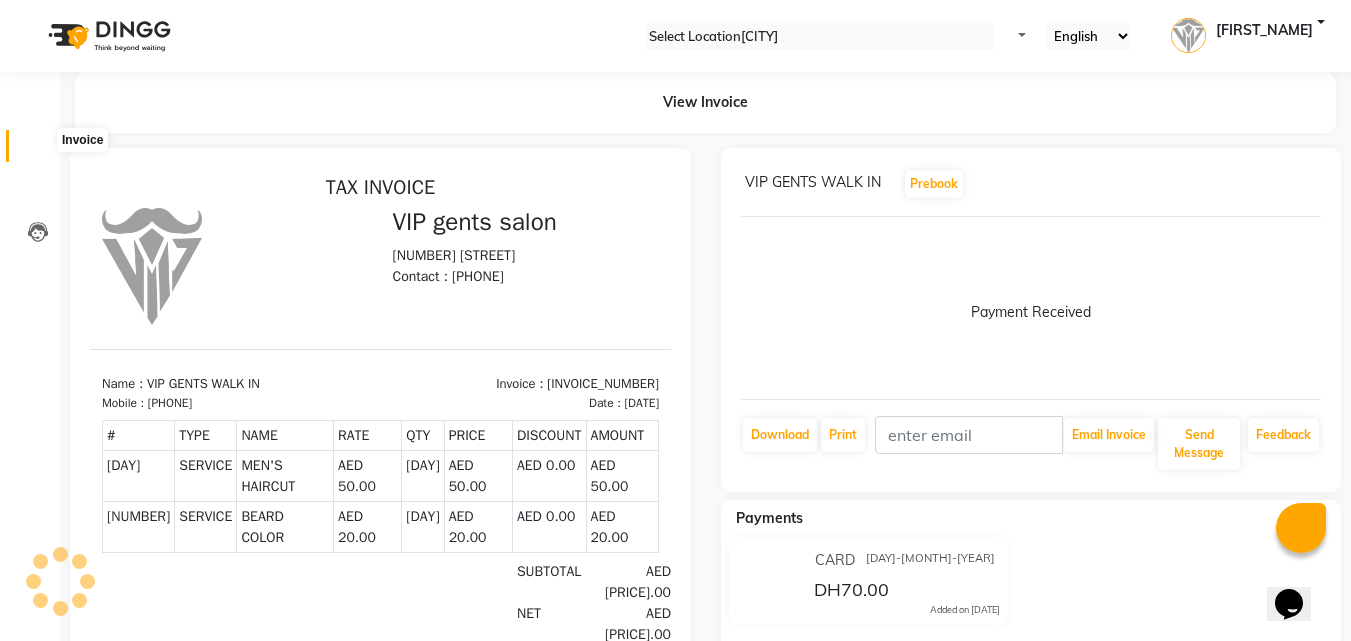 click at bounding box center (38, 151) 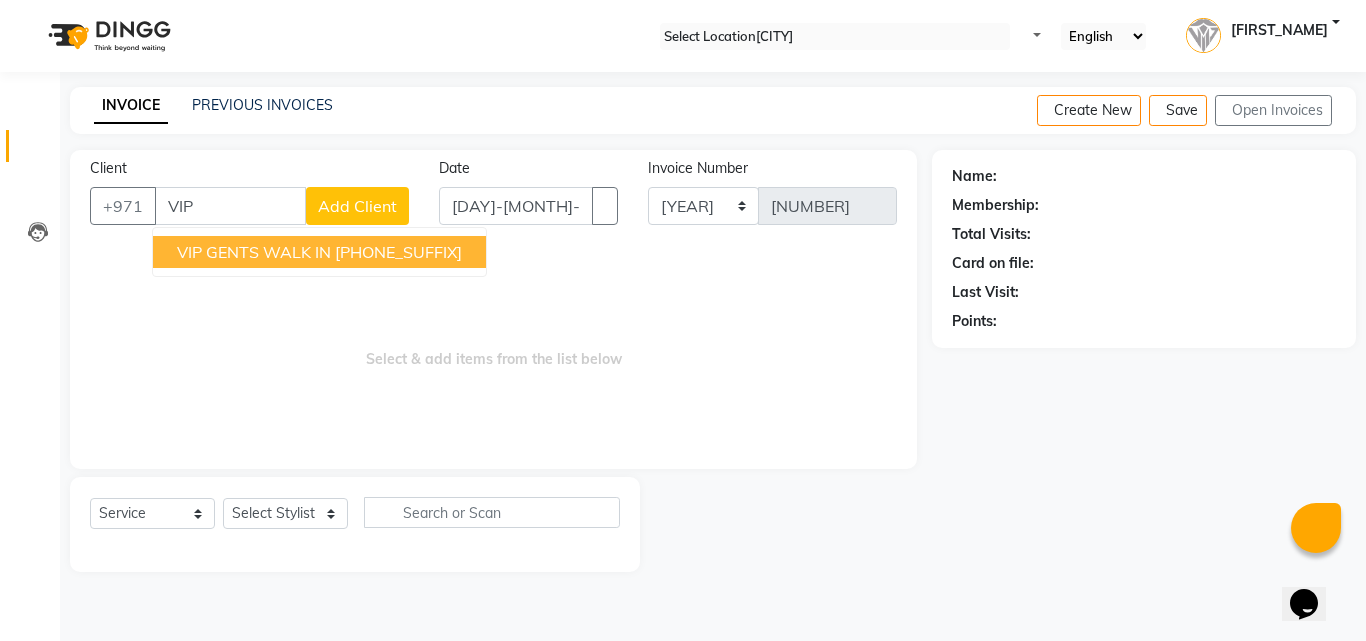 click on "VIP GENTS WALK IN" at bounding box center [254, 252] 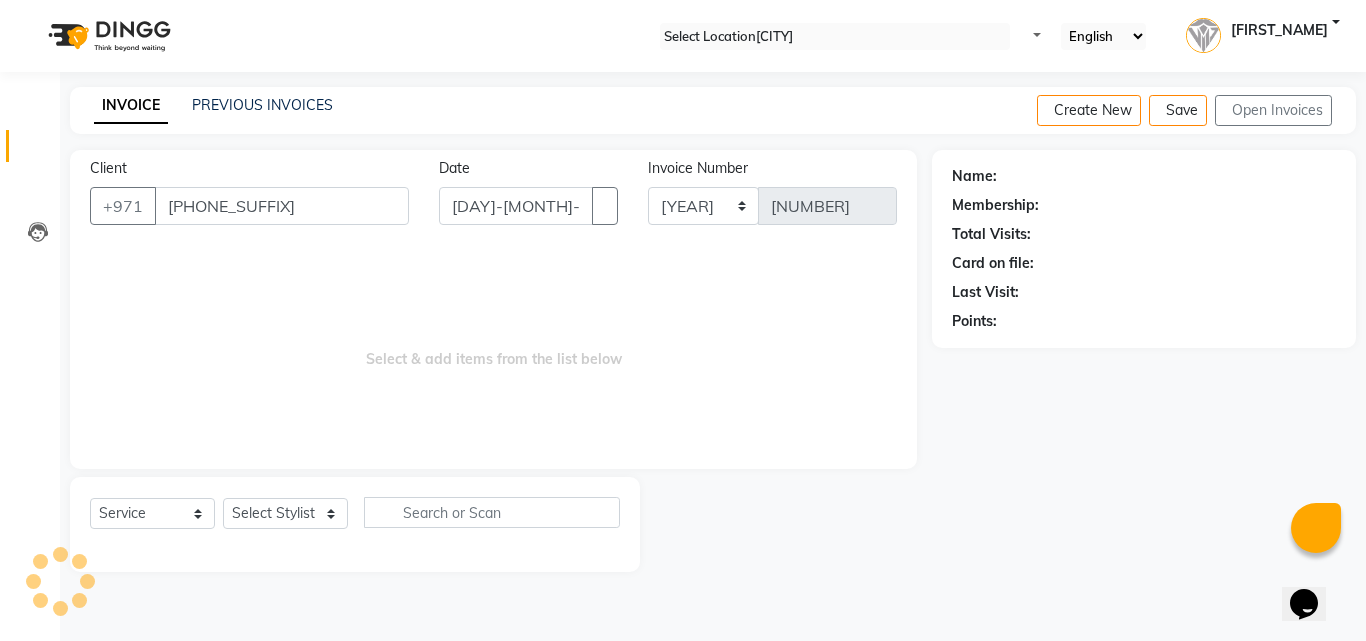 type on "[PHONE_SUFFIX]" 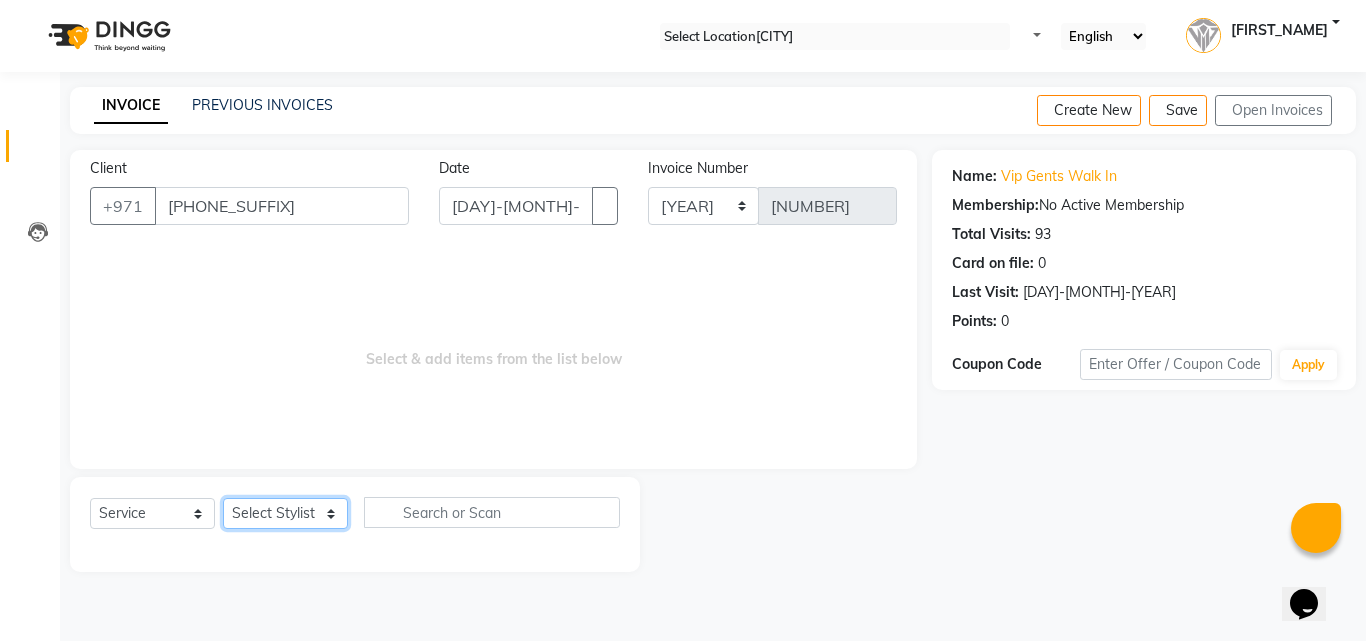 click on "Select Stylist Ali Rana Allauddin Anwar Ali Ameen Ayoub Lakhbizi Jairah Mr. Mohannad Neha Ricalyn Colcol Riffat Magdy Taufeeq Anwar Ali Tauseef Akhilaque Zoya Bhatti." at bounding box center [285, 513] 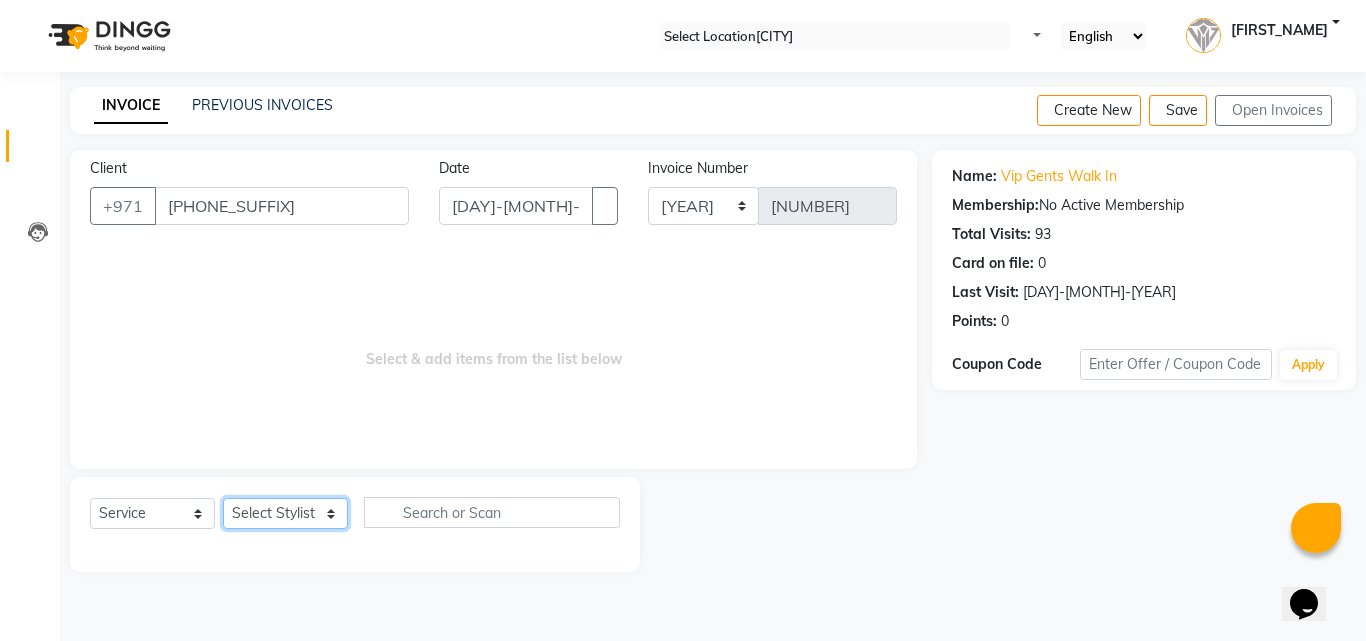 select on "[POSTAL_CODE]" 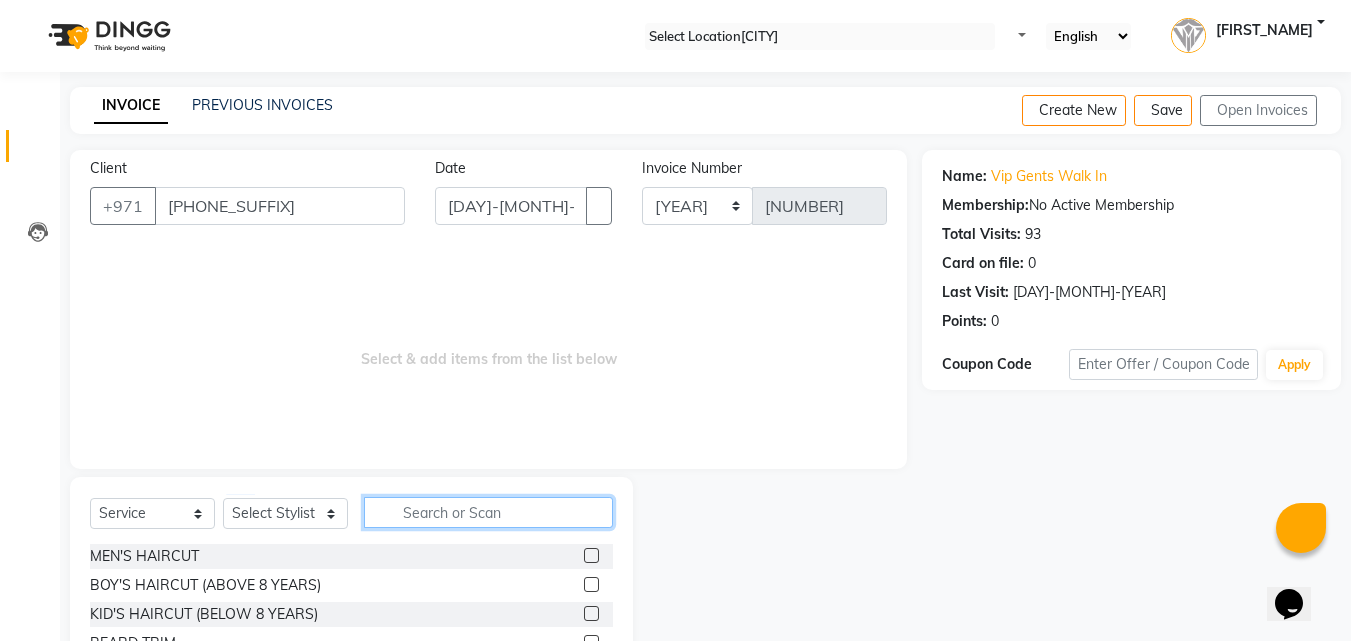 click at bounding box center (488, 512) 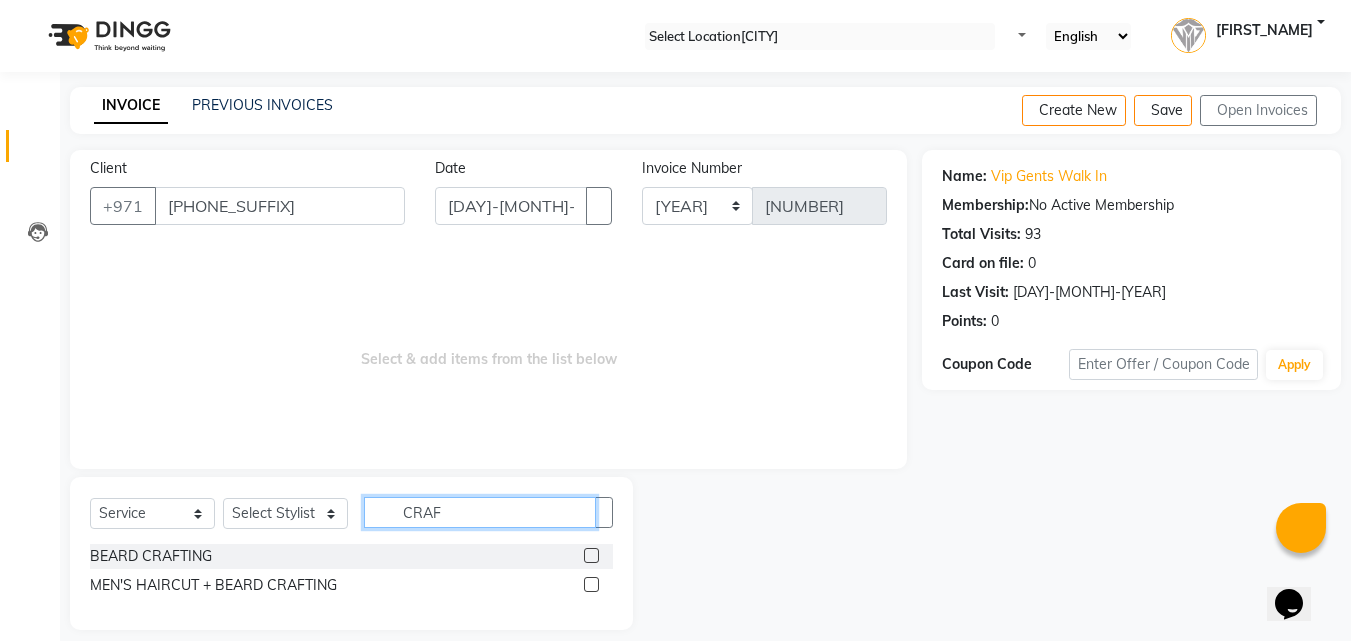 type on "CRAF" 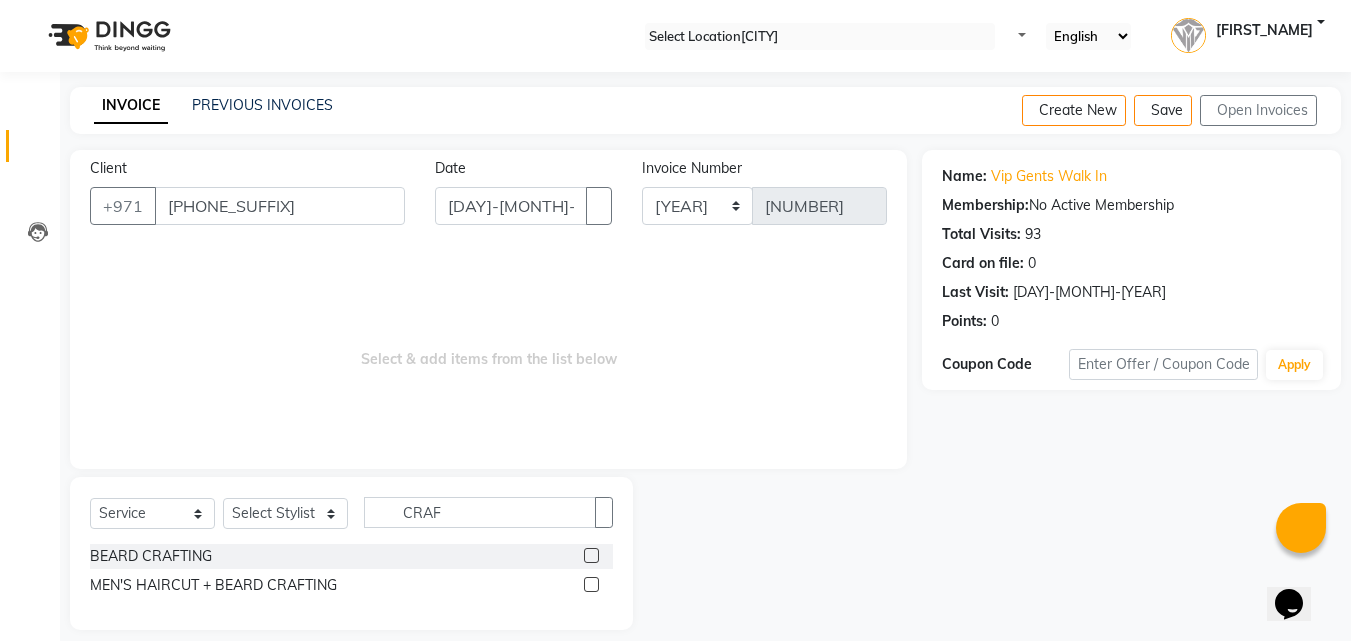 click at bounding box center [591, 555] 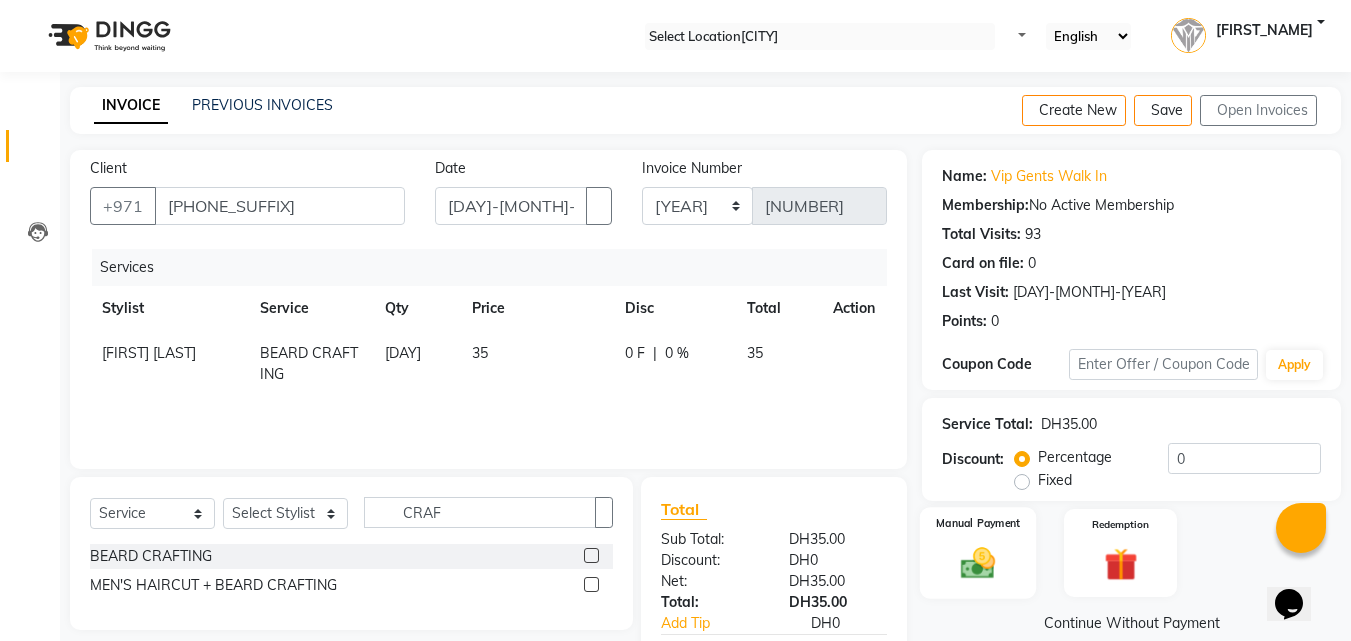 click on "Manual Payment" at bounding box center (978, 553) 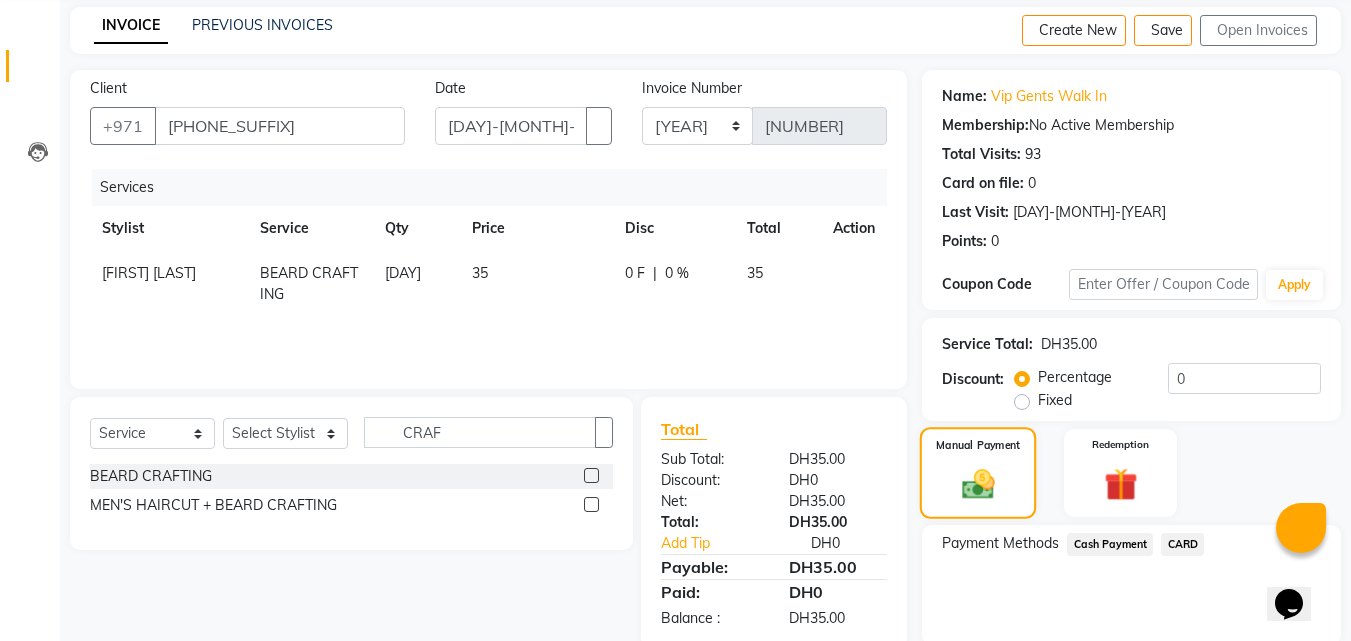 scroll, scrollTop: 120, scrollLeft: 0, axis: vertical 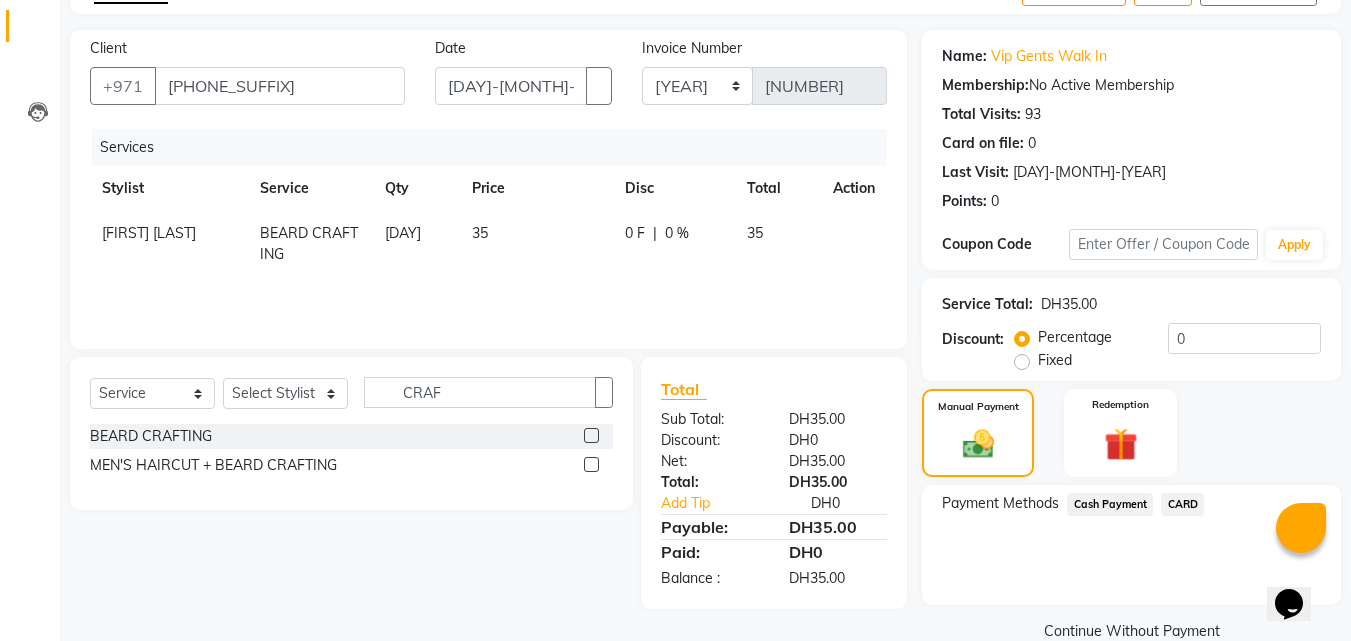 click on "Cash Payment" at bounding box center (1110, 504) 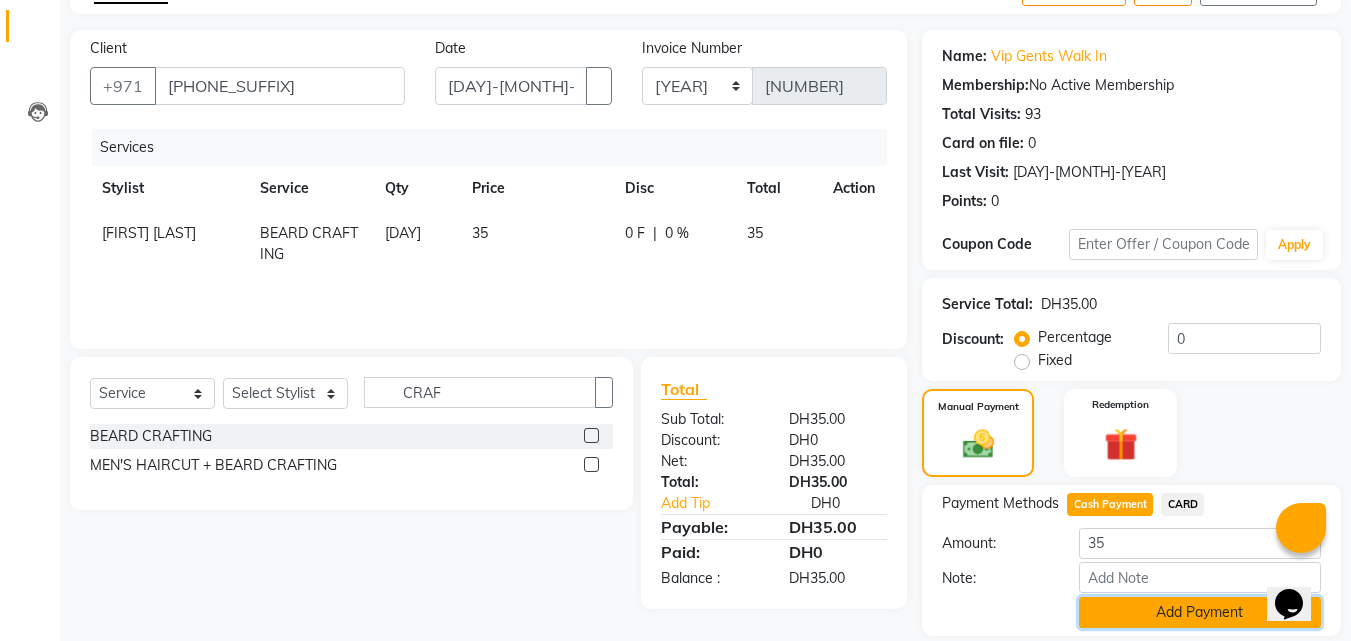 click on "Add Payment" at bounding box center [1200, 612] 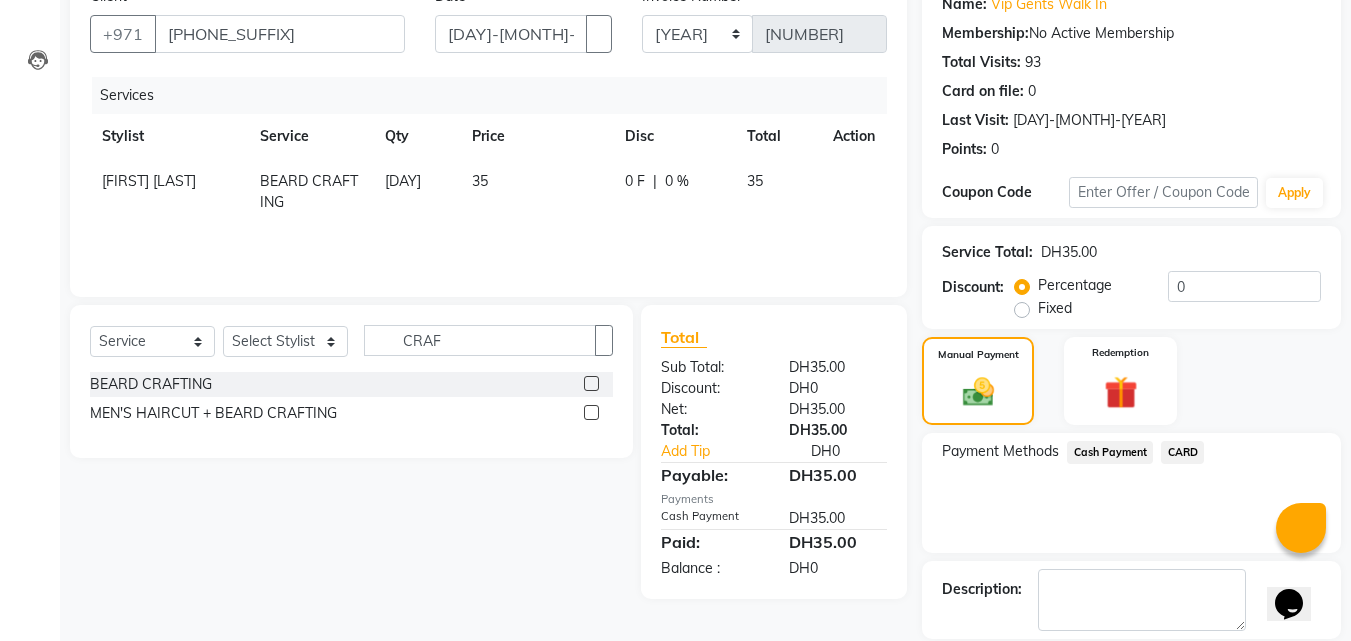 scroll, scrollTop: 240, scrollLeft: 0, axis: vertical 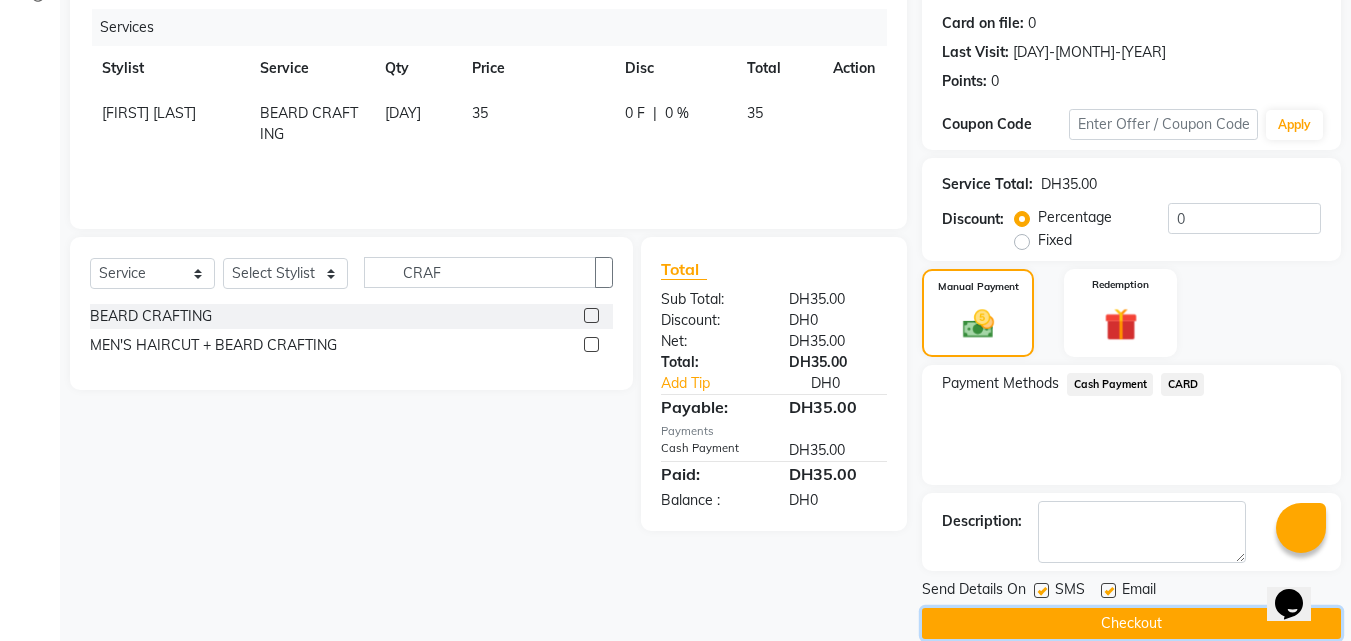 click on "Checkout" at bounding box center [1131, 623] 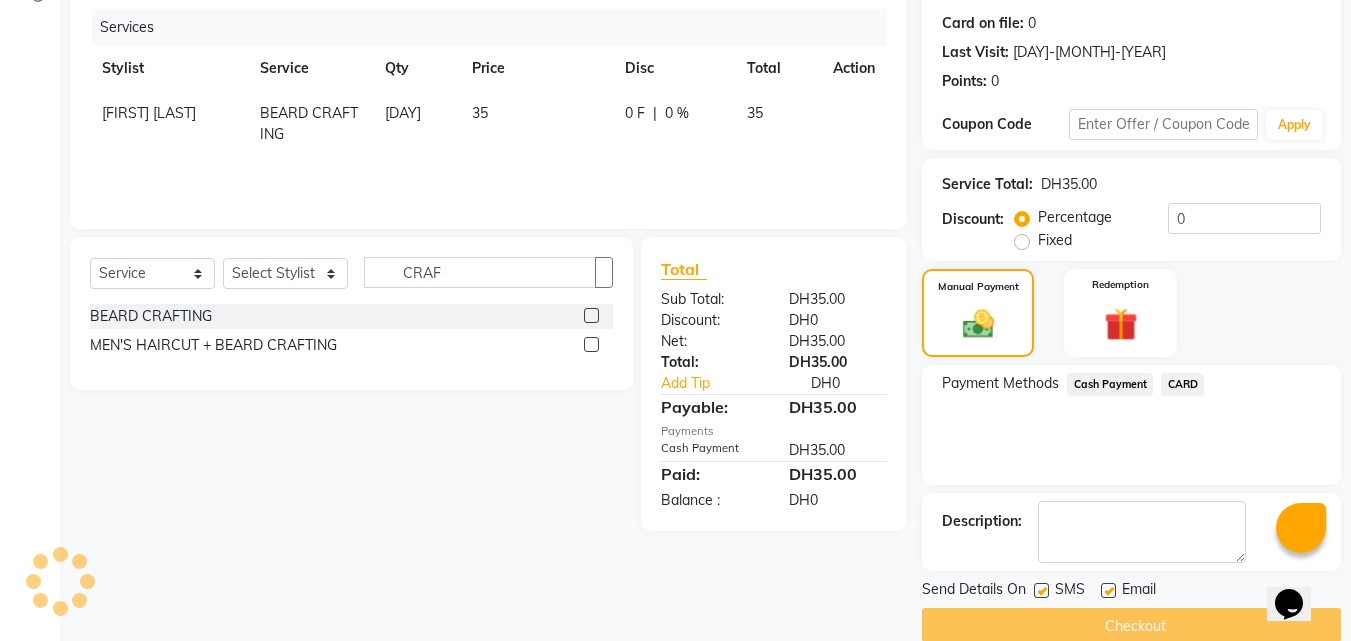 scroll, scrollTop: 274, scrollLeft: 0, axis: vertical 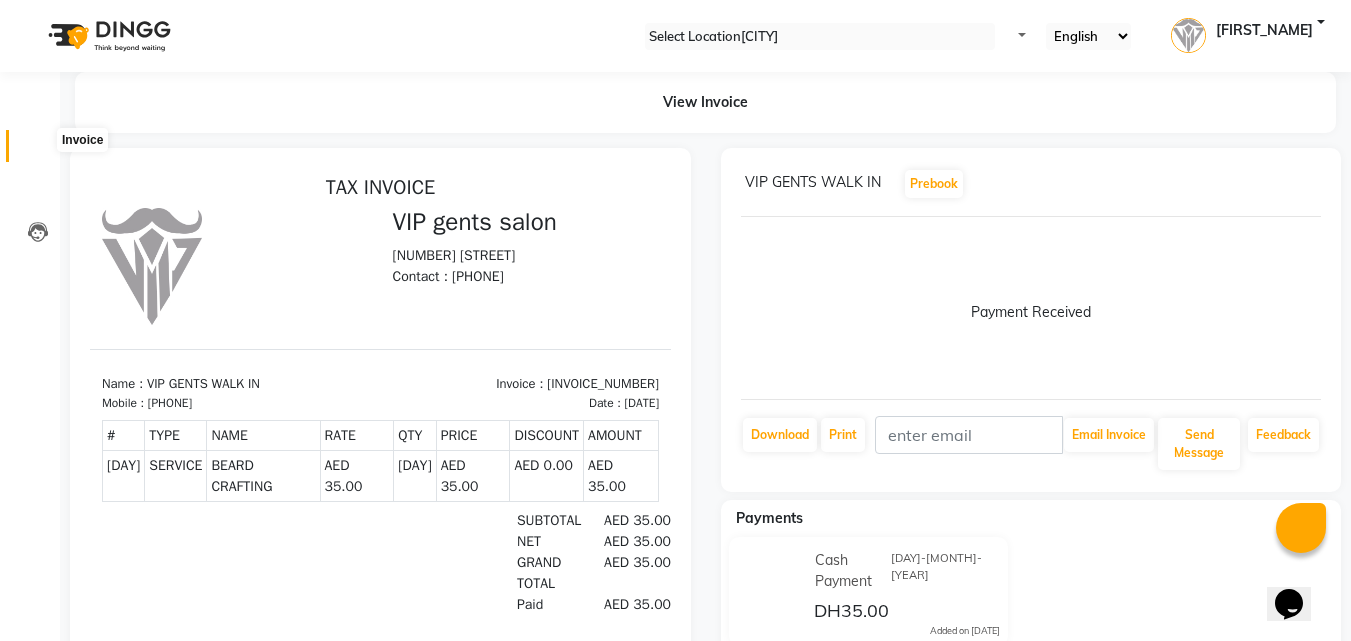 click at bounding box center (37, 151) 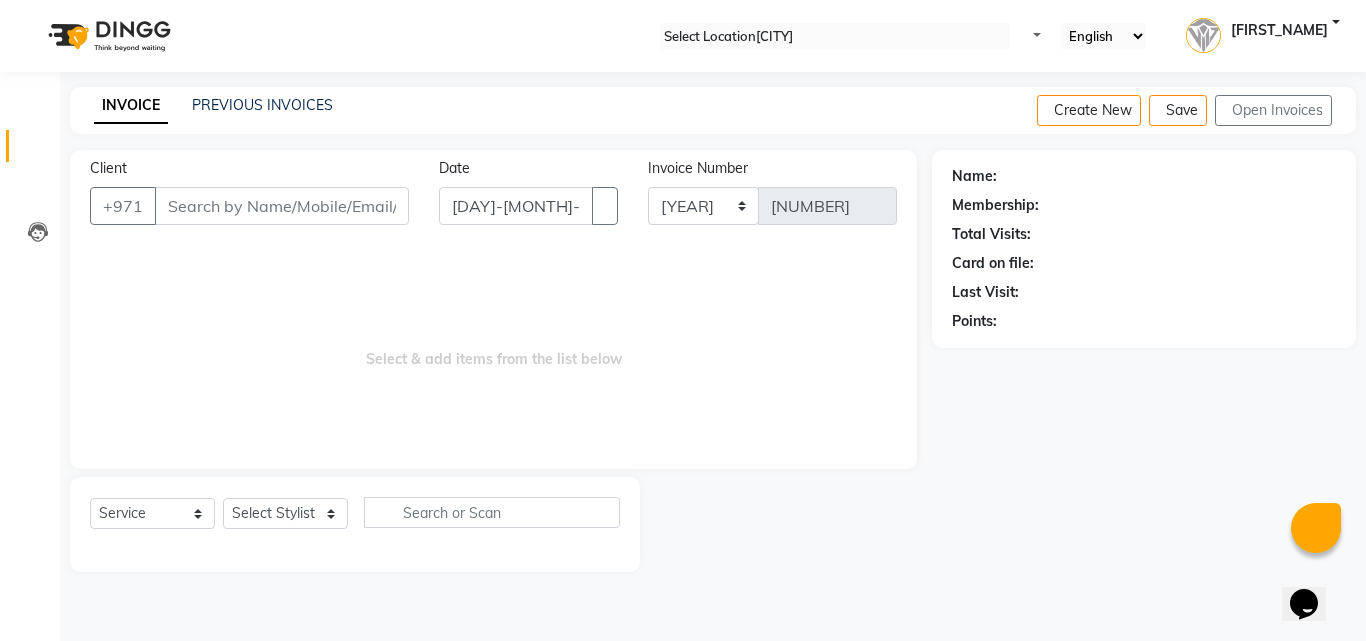 click on "Client" at bounding box center (282, 206) 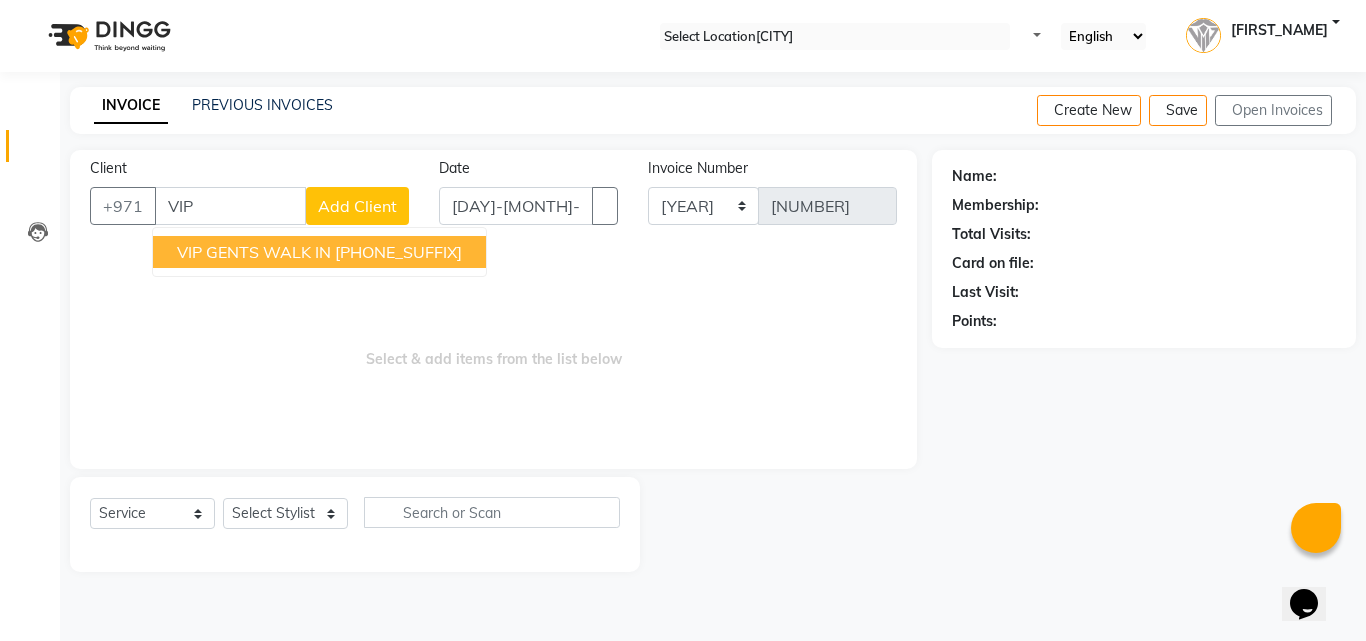 click on "VIP GENTS WALK IN" at bounding box center (254, 252) 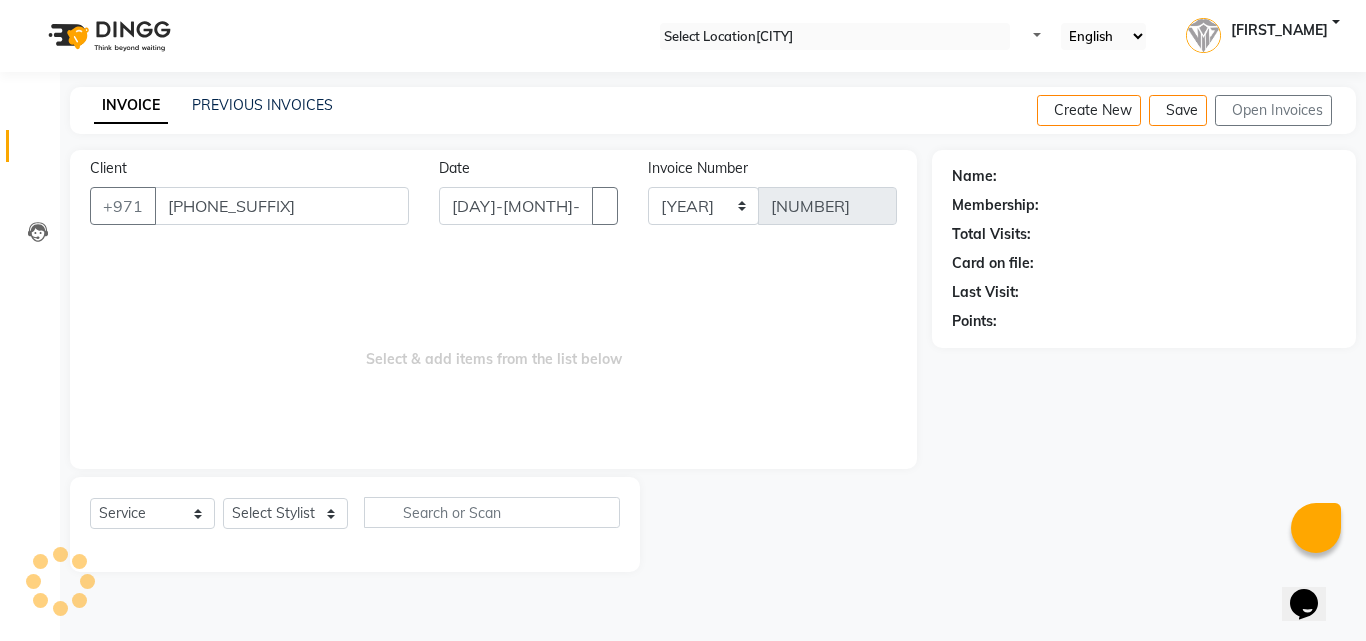 type on "[PHONE_SUFFIX]" 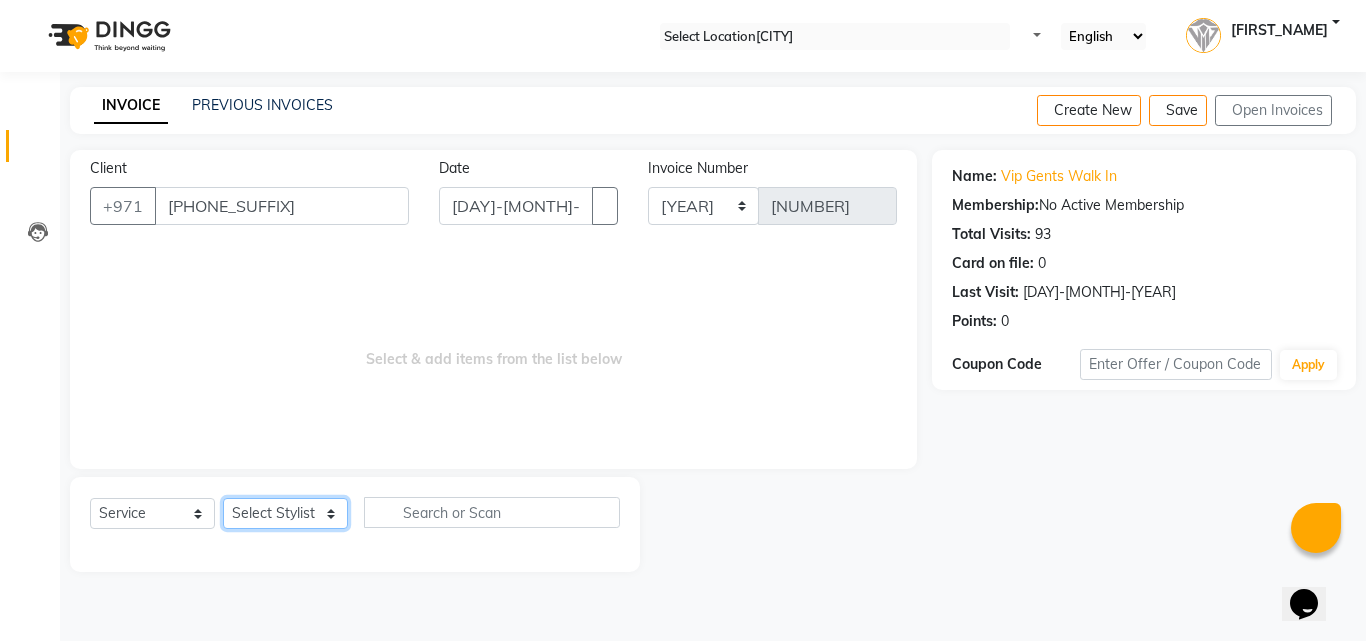 click on "Select Stylist Ali Rana Allauddin Anwar Ali Ameen Ayoub Lakhbizi Jairah Mr. Mohannad Neha Ricalyn Colcol Riffat Magdy Taufeeq Anwar Ali Tauseef Akhilaque Zoya Bhatti." at bounding box center (285, 513) 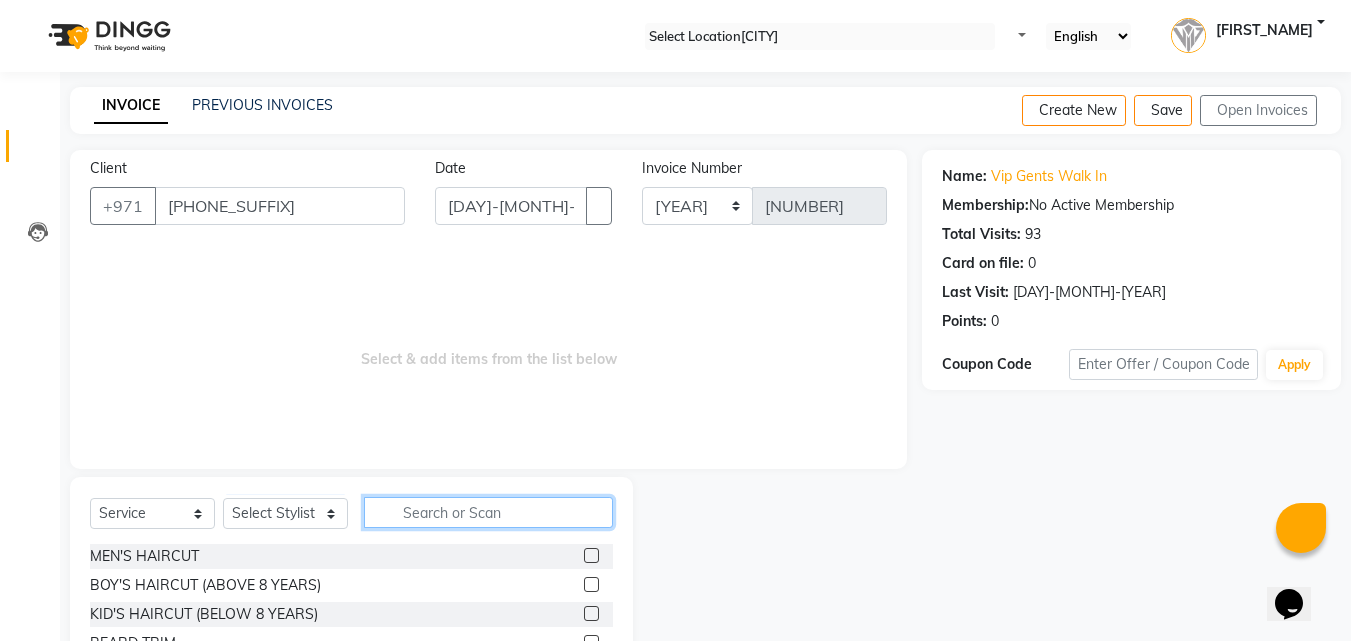 click at bounding box center [488, 512] 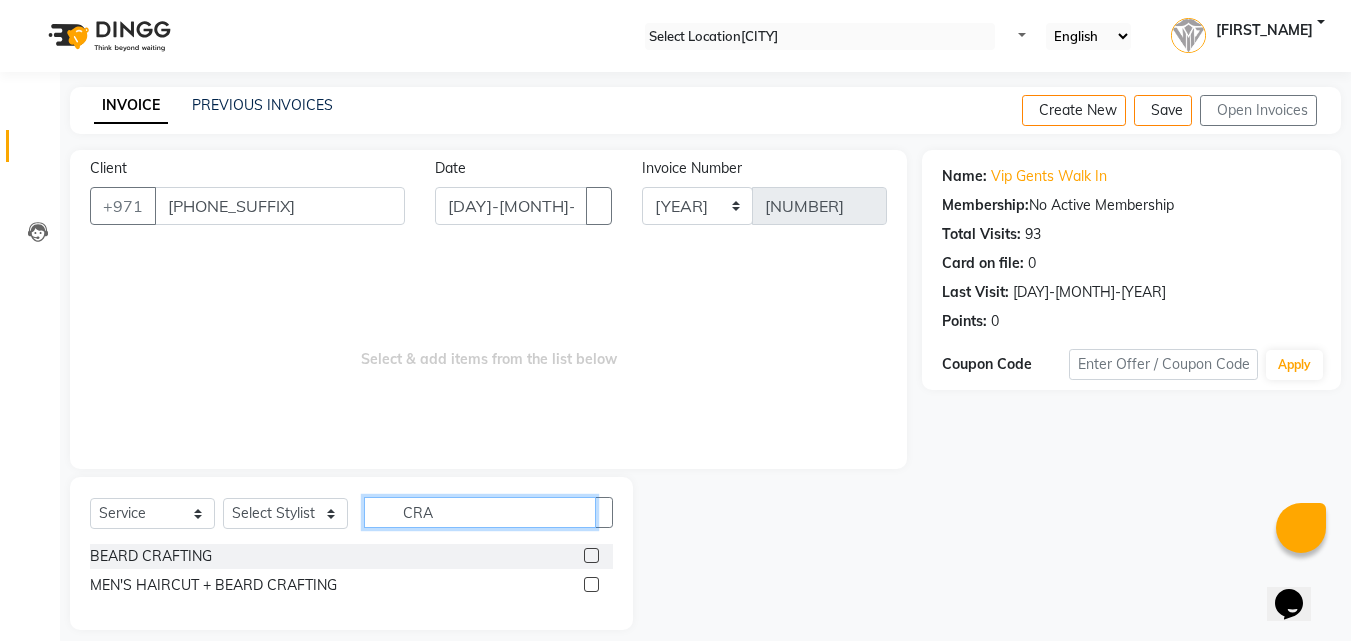 type on "CRA" 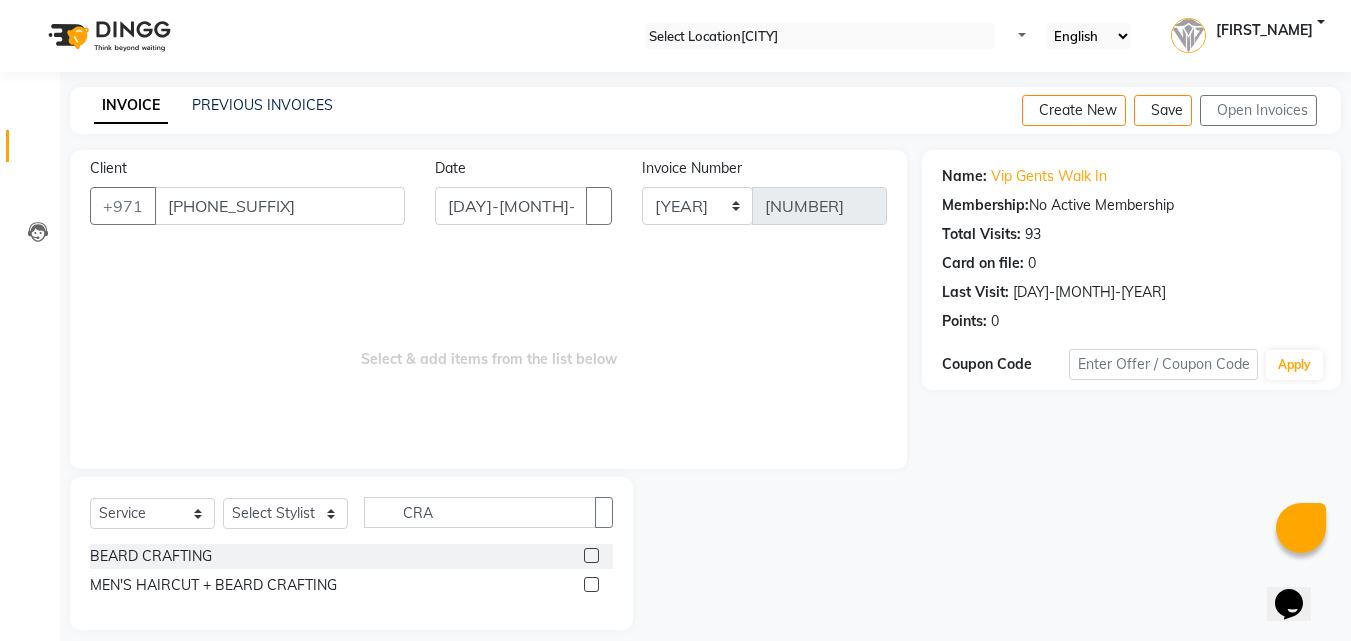 click at bounding box center [591, 555] 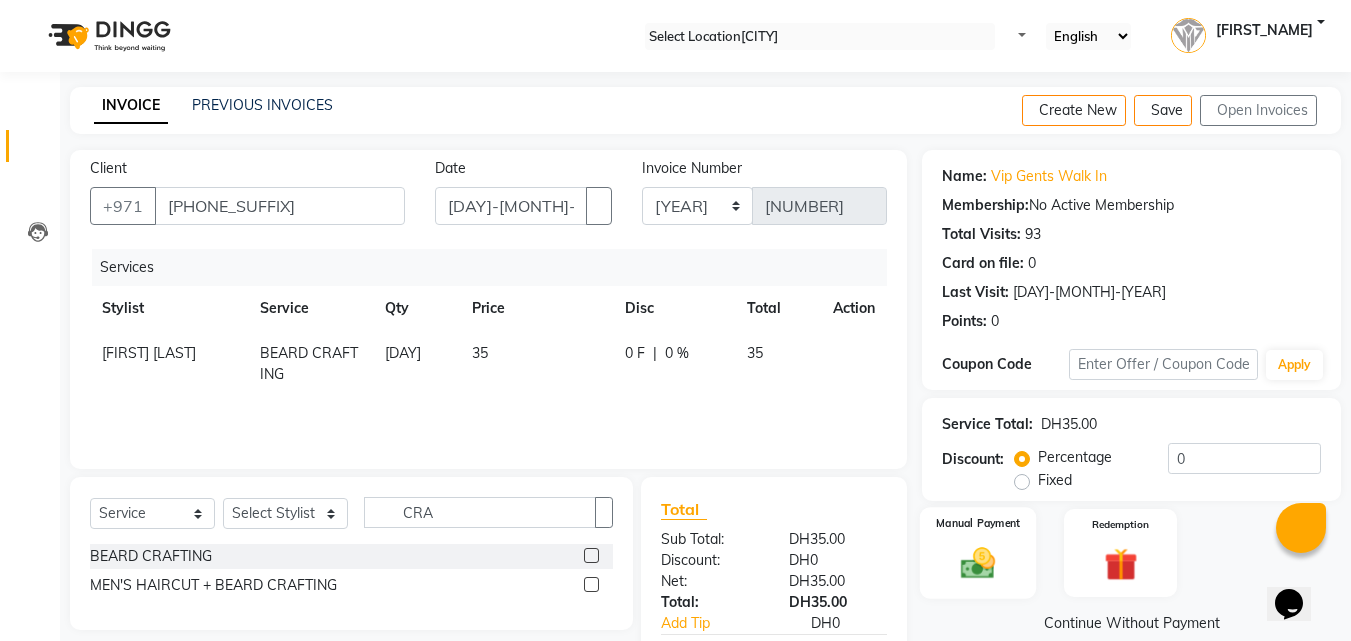 click at bounding box center [978, 563] 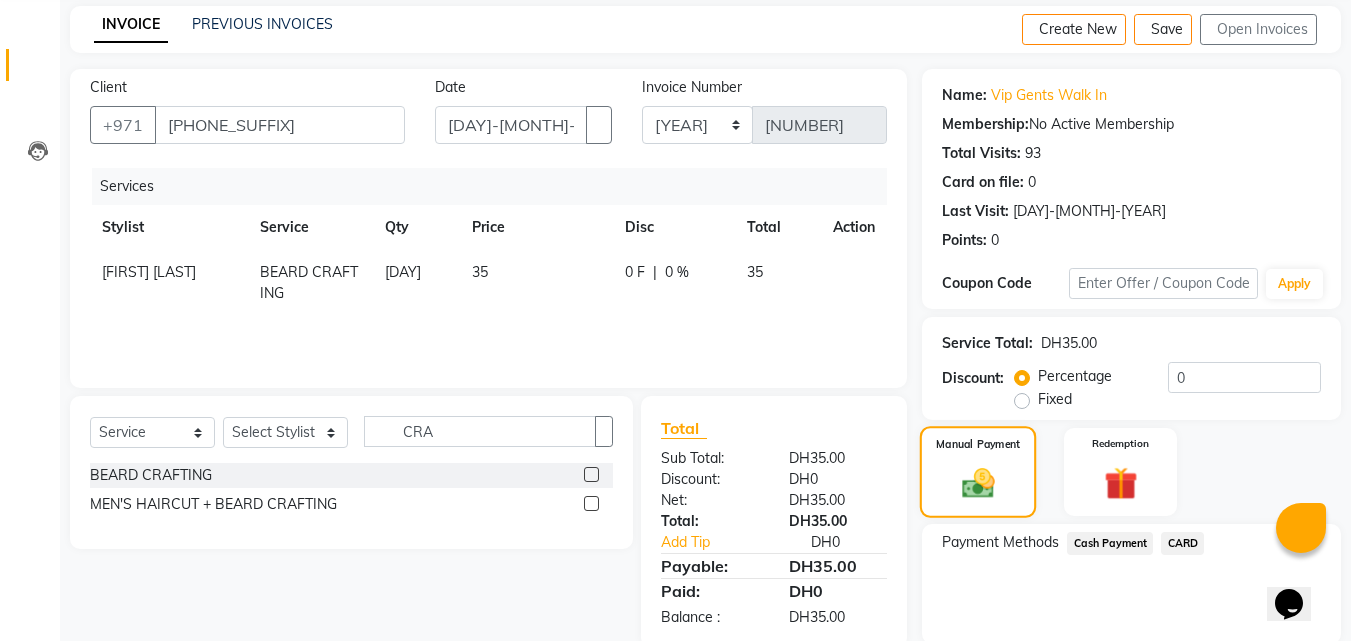 scroll, scrollTop: 120, scrollLeft: 0, axis: vertical 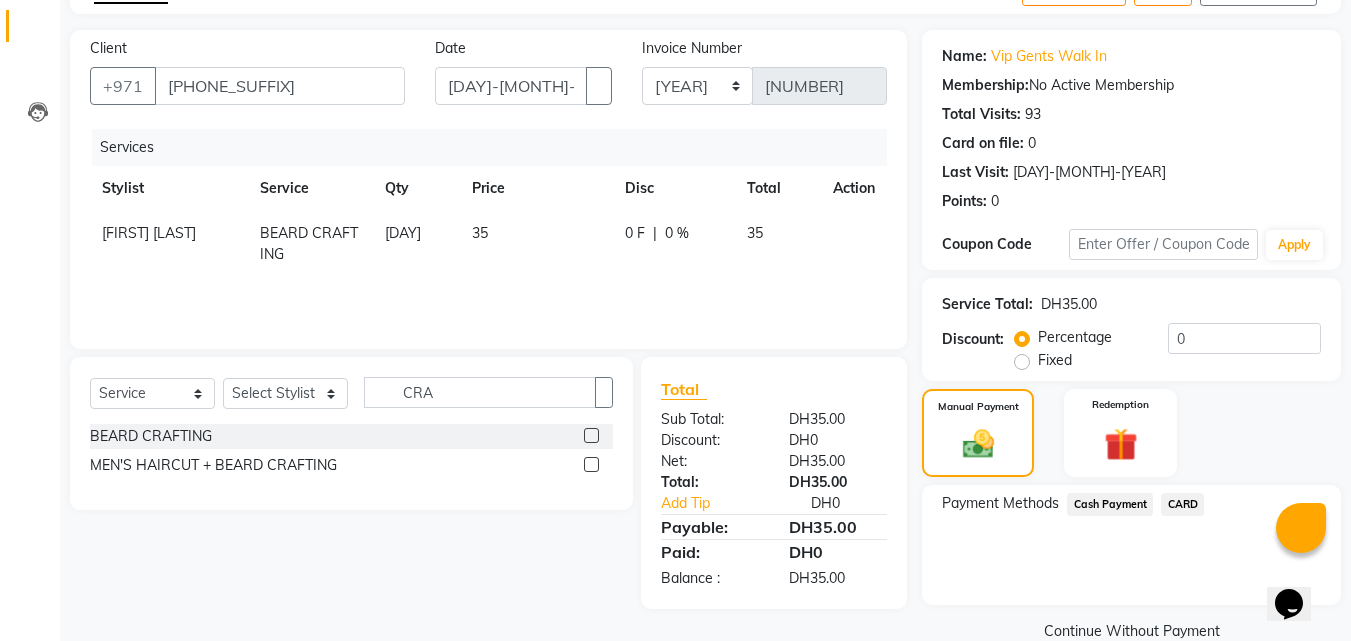 click on "Cash Payment" at bounding box center [1110, 504] 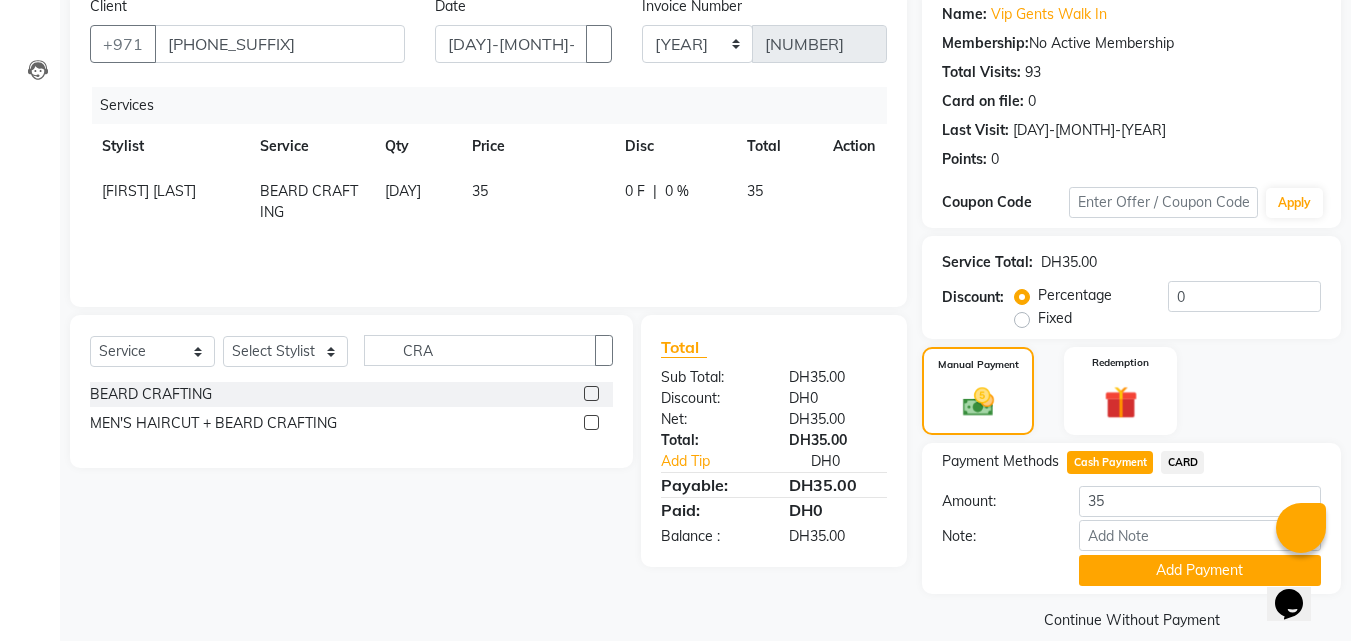 scroll, scrollTop: 191, scrollLeft: 0, axis: vertical 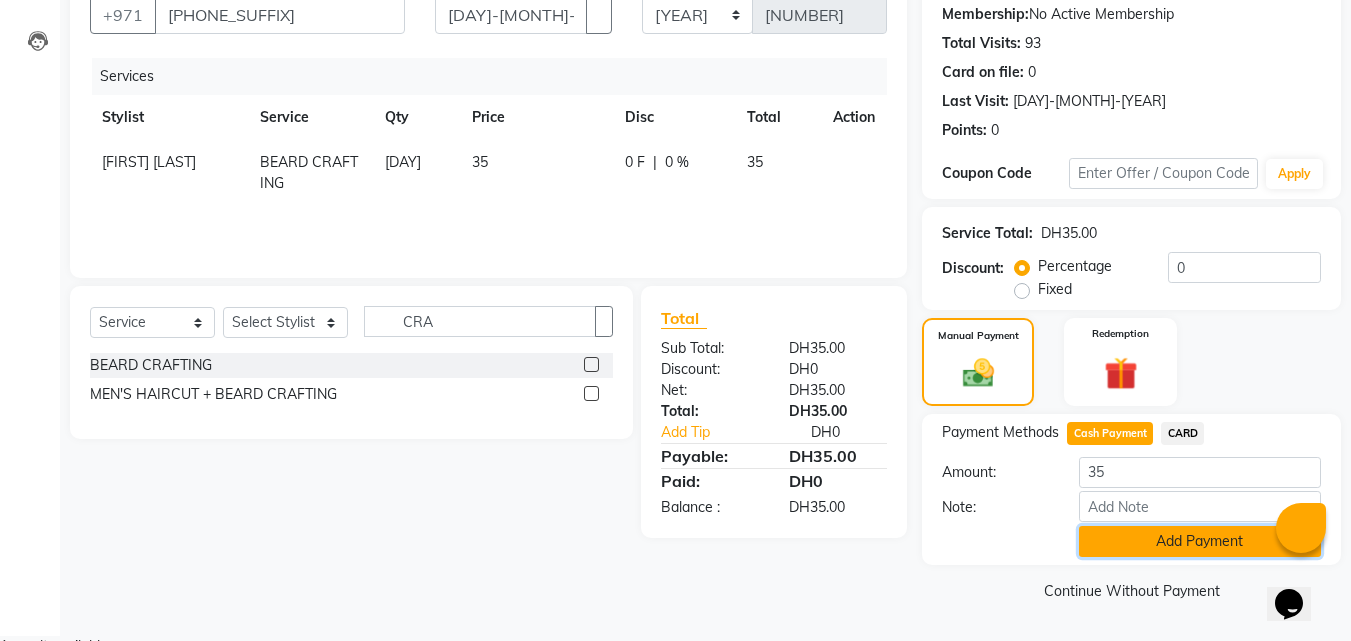 click on "Add Payment" at bounding box center [1200, 541] 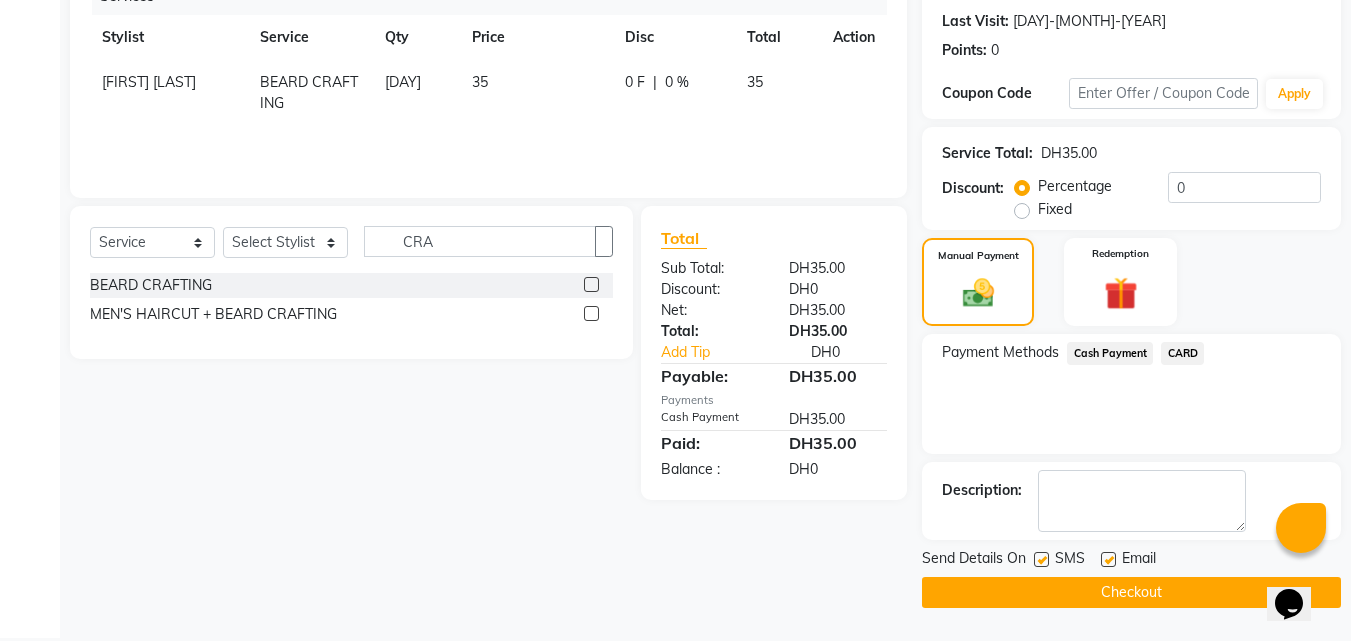 scroll, scrollTop: 275, scrollLeft: 0, axis: vertical 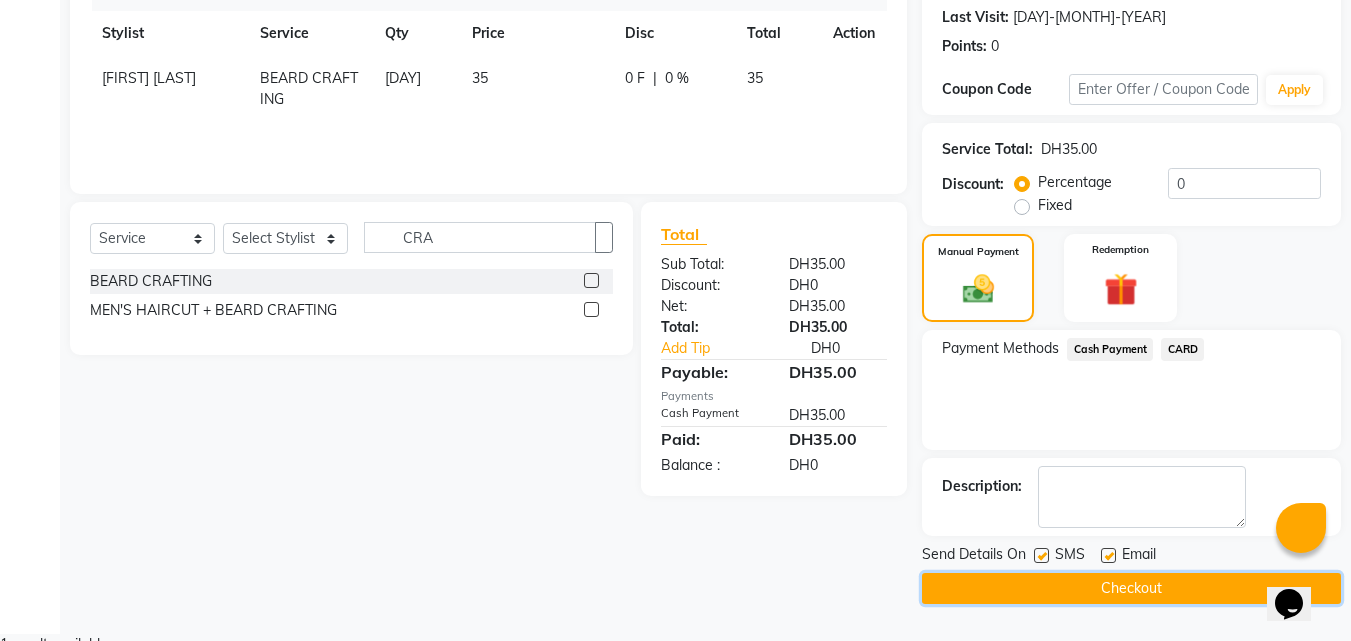 click on "Checkout" at bounding box center (1131, 588) 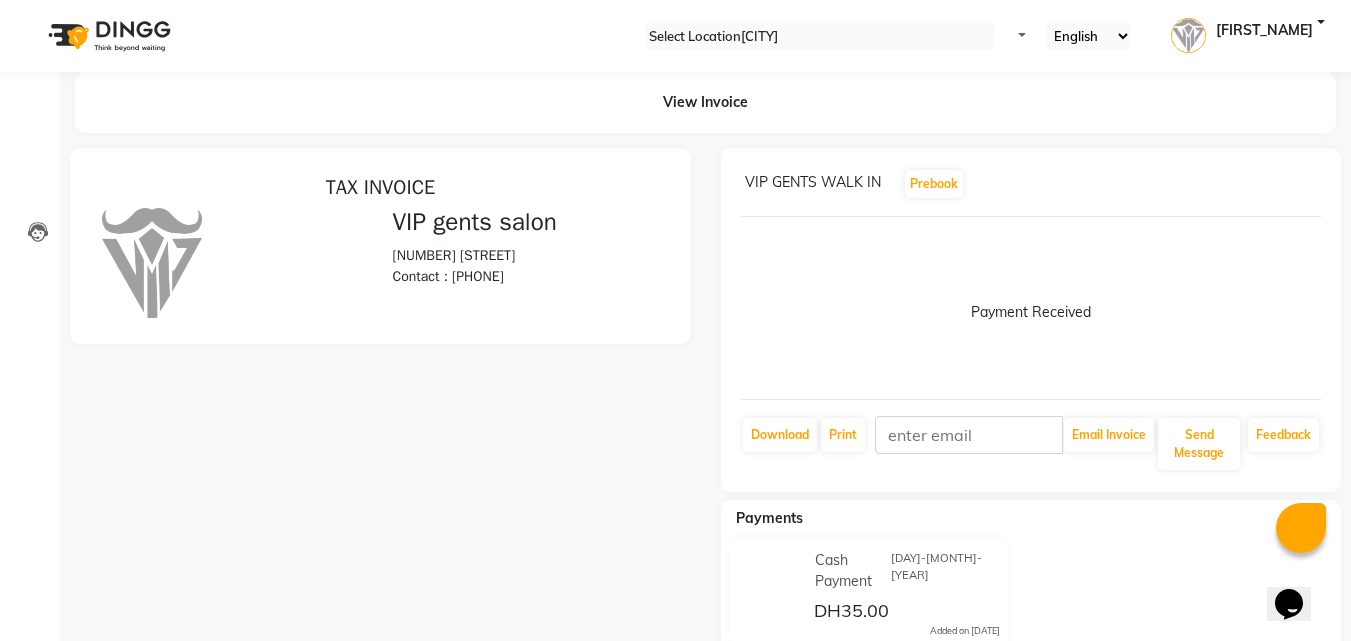 scroll, scrollTop: 0, scrollLeft: 0, axis: both 